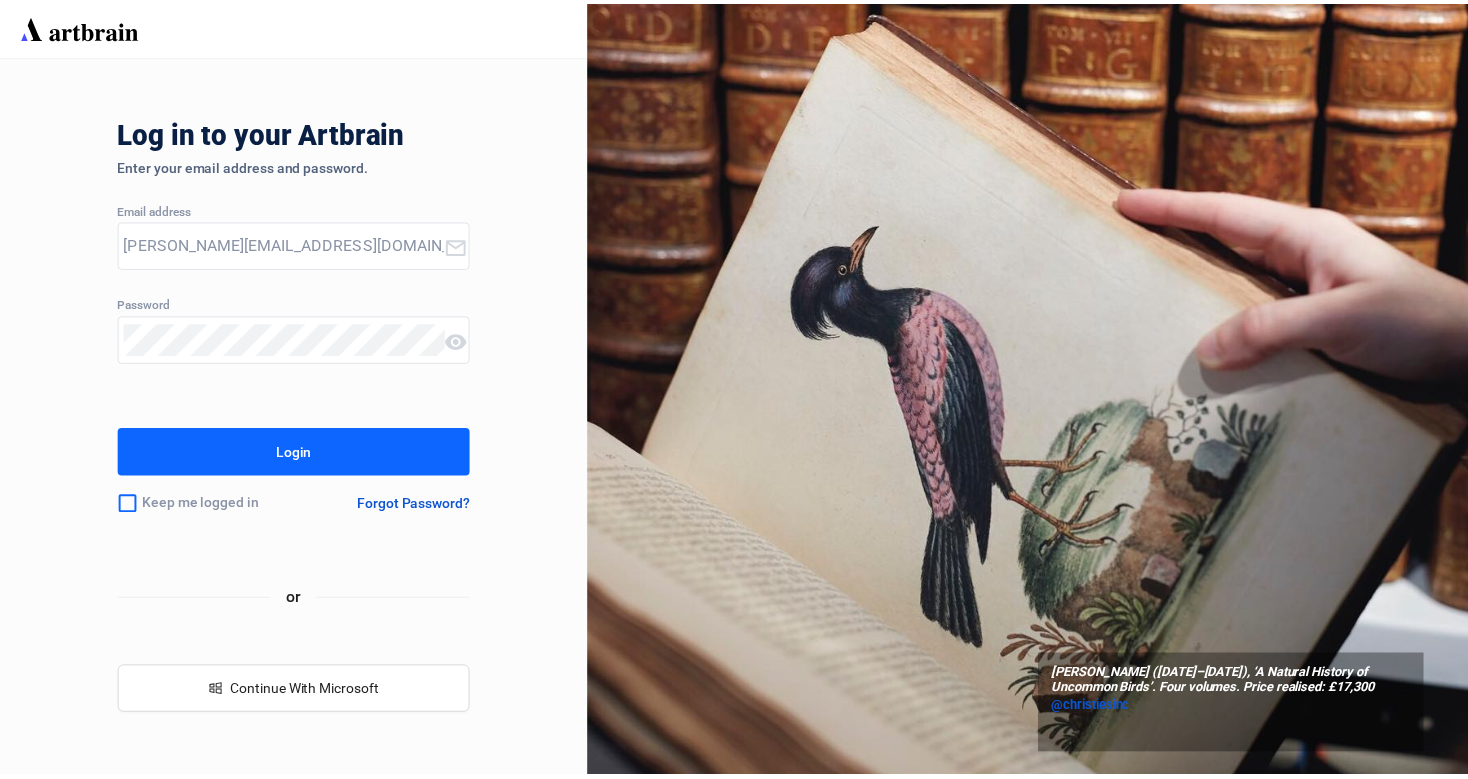 scroll, scrollTop: 0, scrollLeft: 0, axis: both 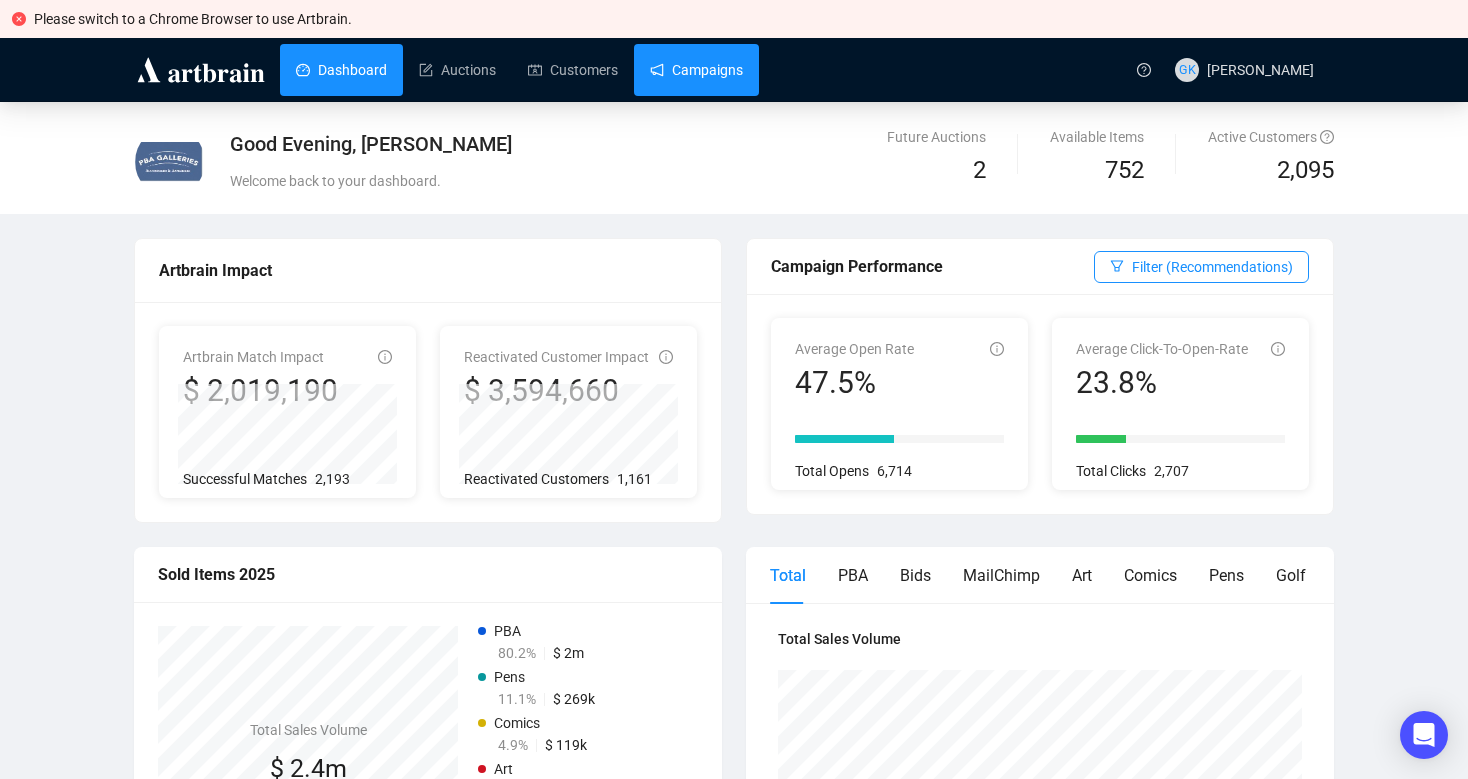 click on "Campaigns" at bounding box center [696, 70] 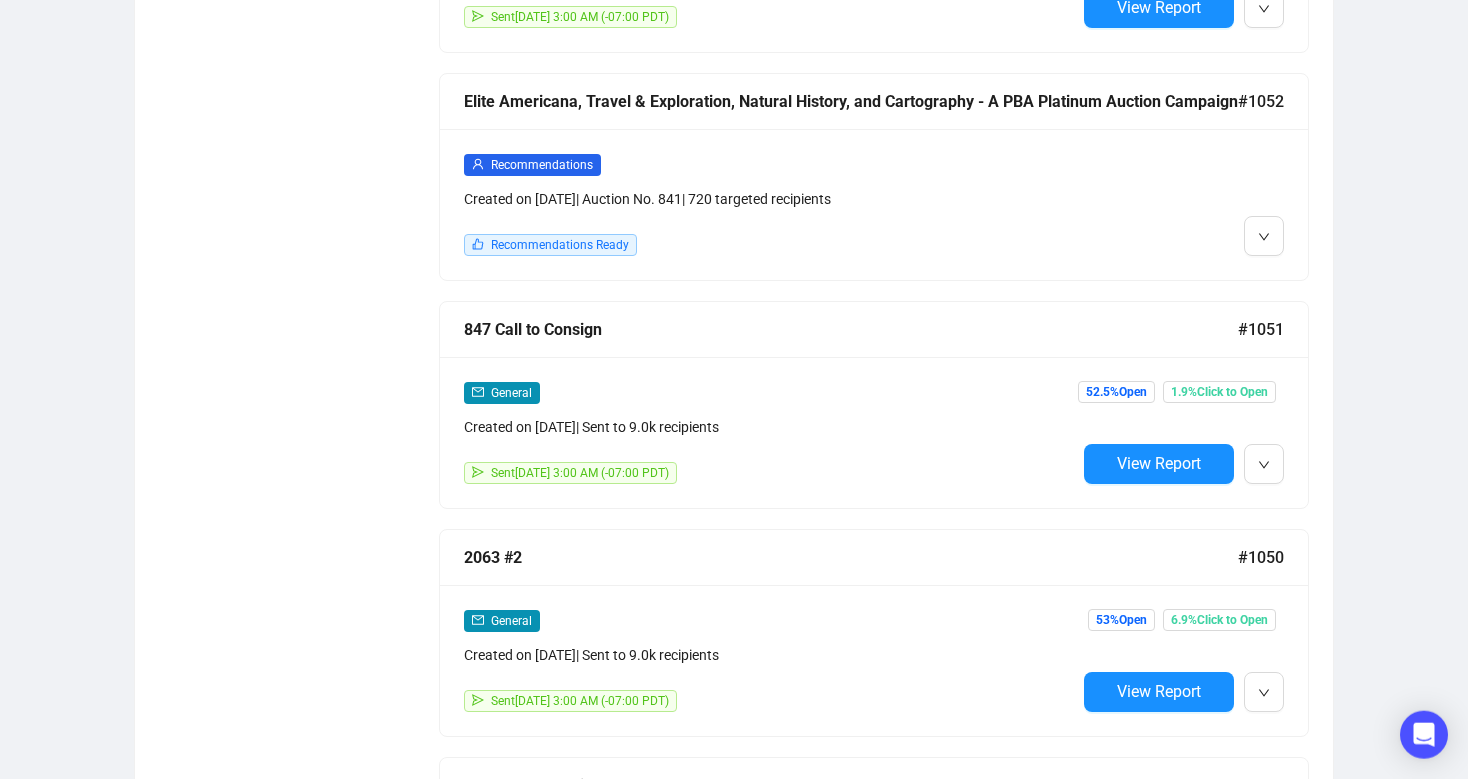 scroll, scrollTop: 2851, scrollLeft: 0, axis: vertical 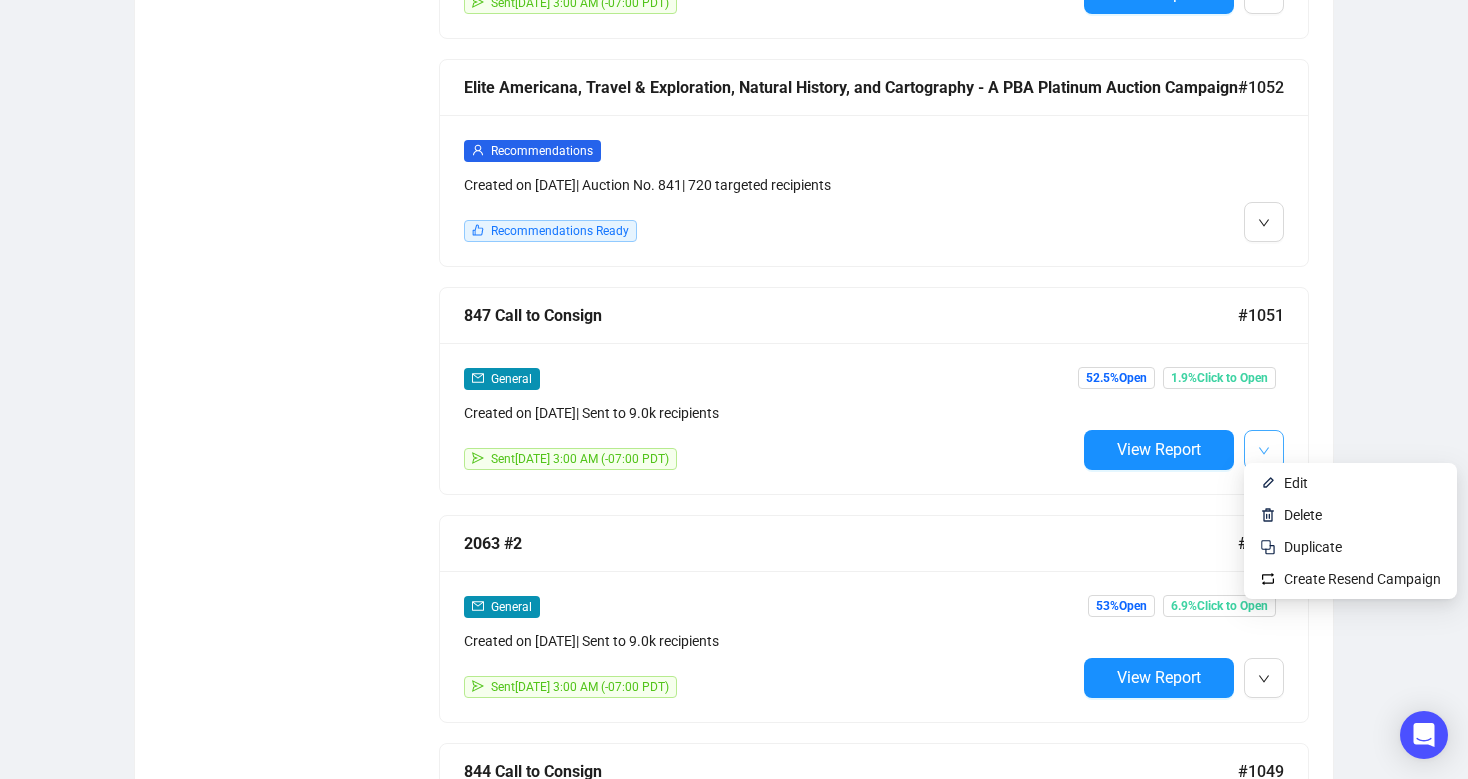 click 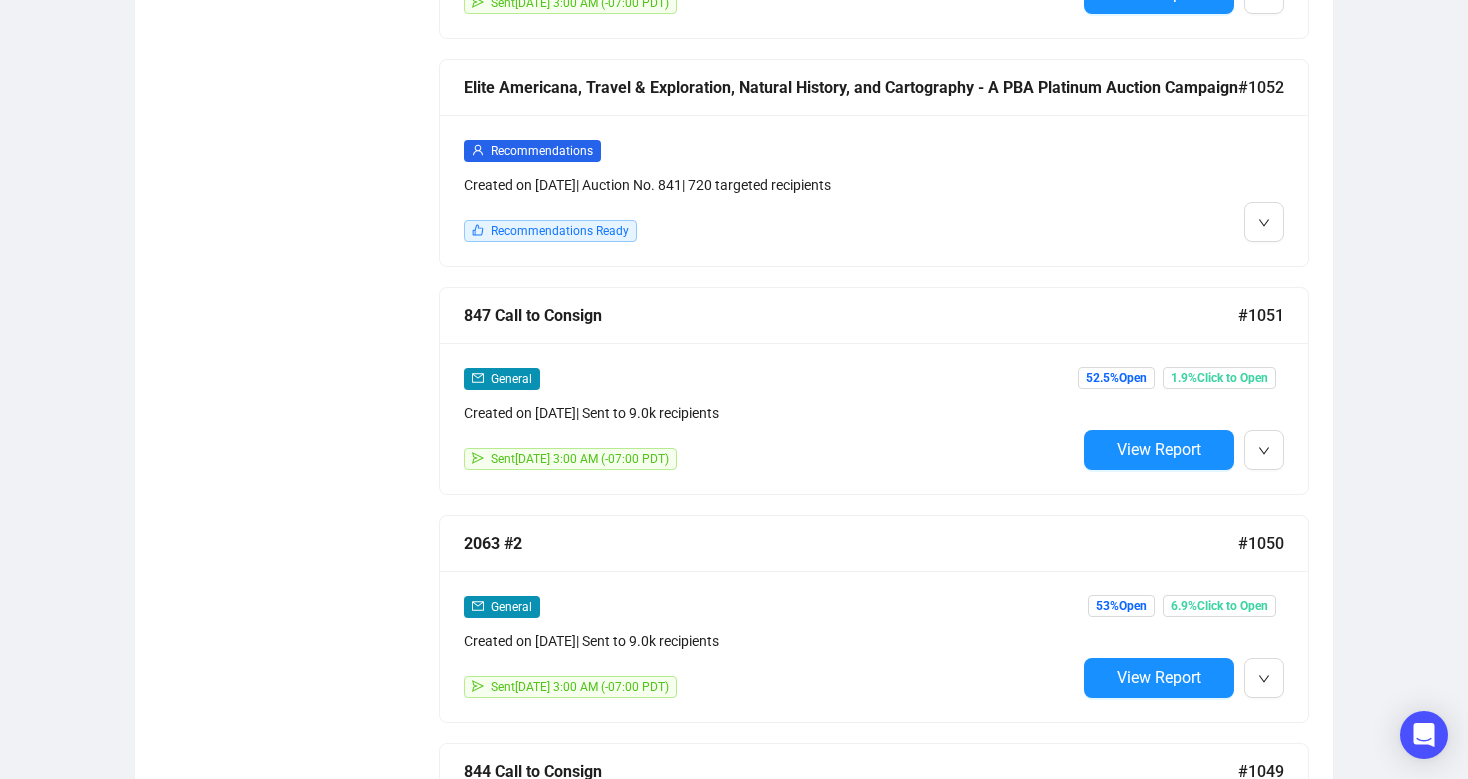 click on "General Created on [DATE]  | Sent to 9.0k  recipients Sent  [DATE] 3:00 AM (-07:00 PDT)" at bounding box center (770, 418) 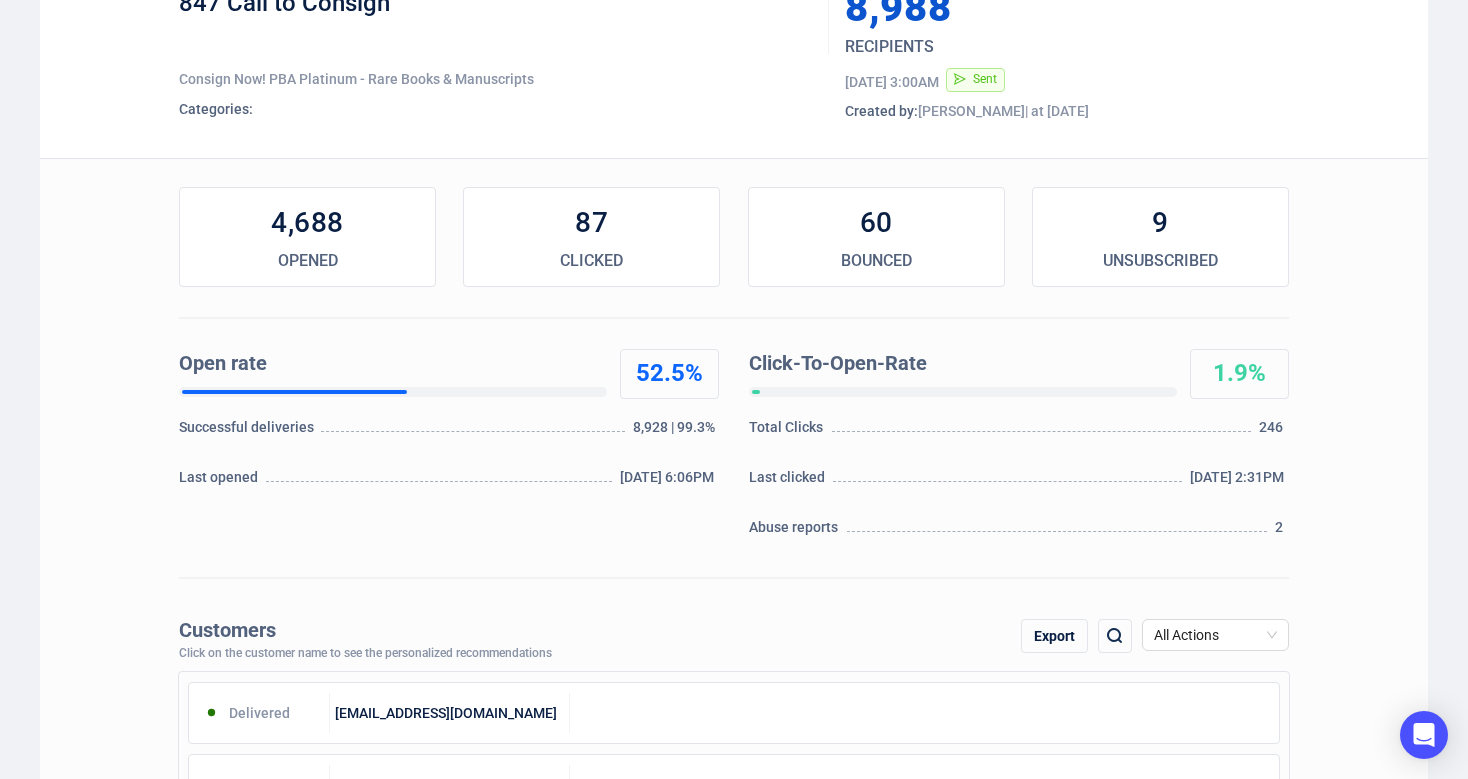 scroll, scrollTop: 0, scrollLeft: 0, axis: both 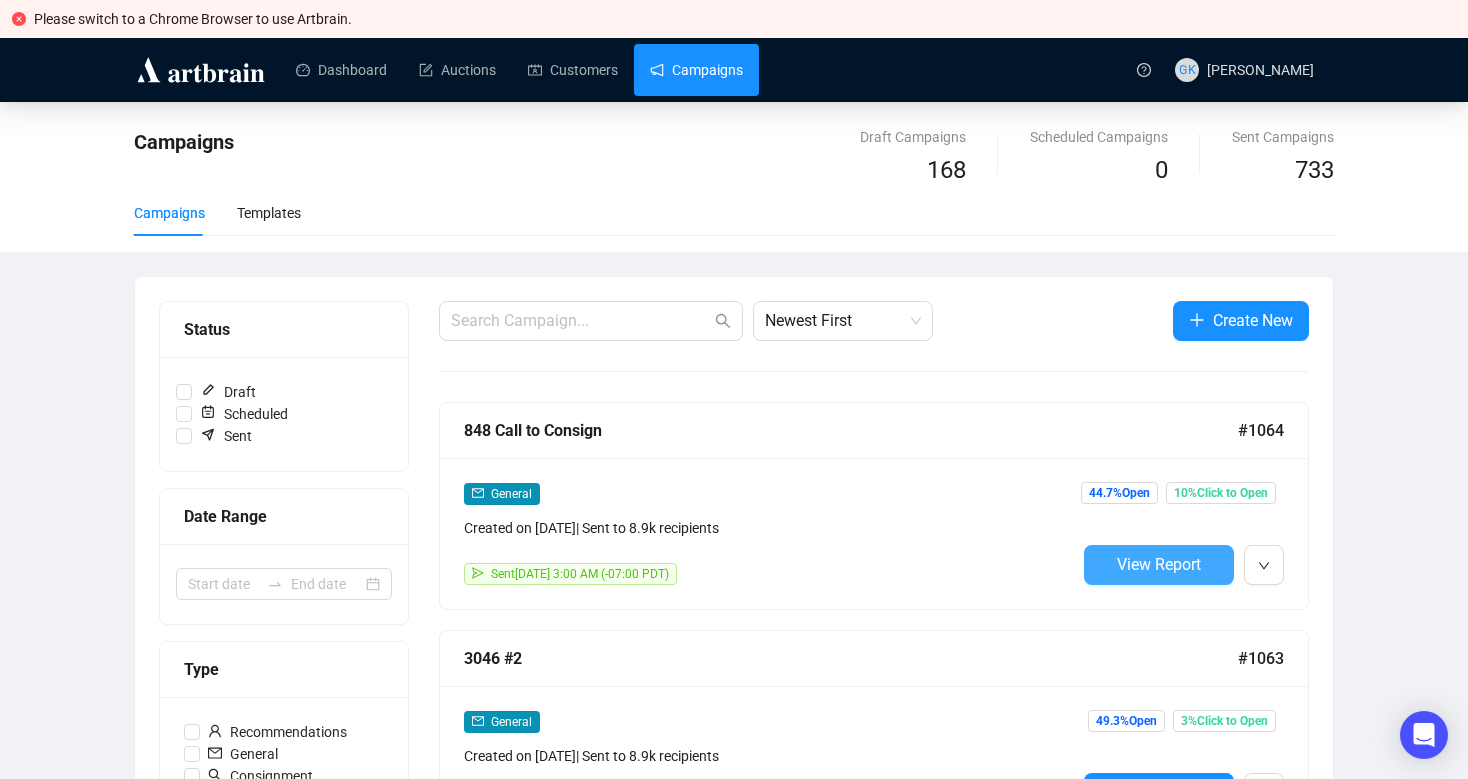 click on "View Report" at bounding box center [1159, 564] 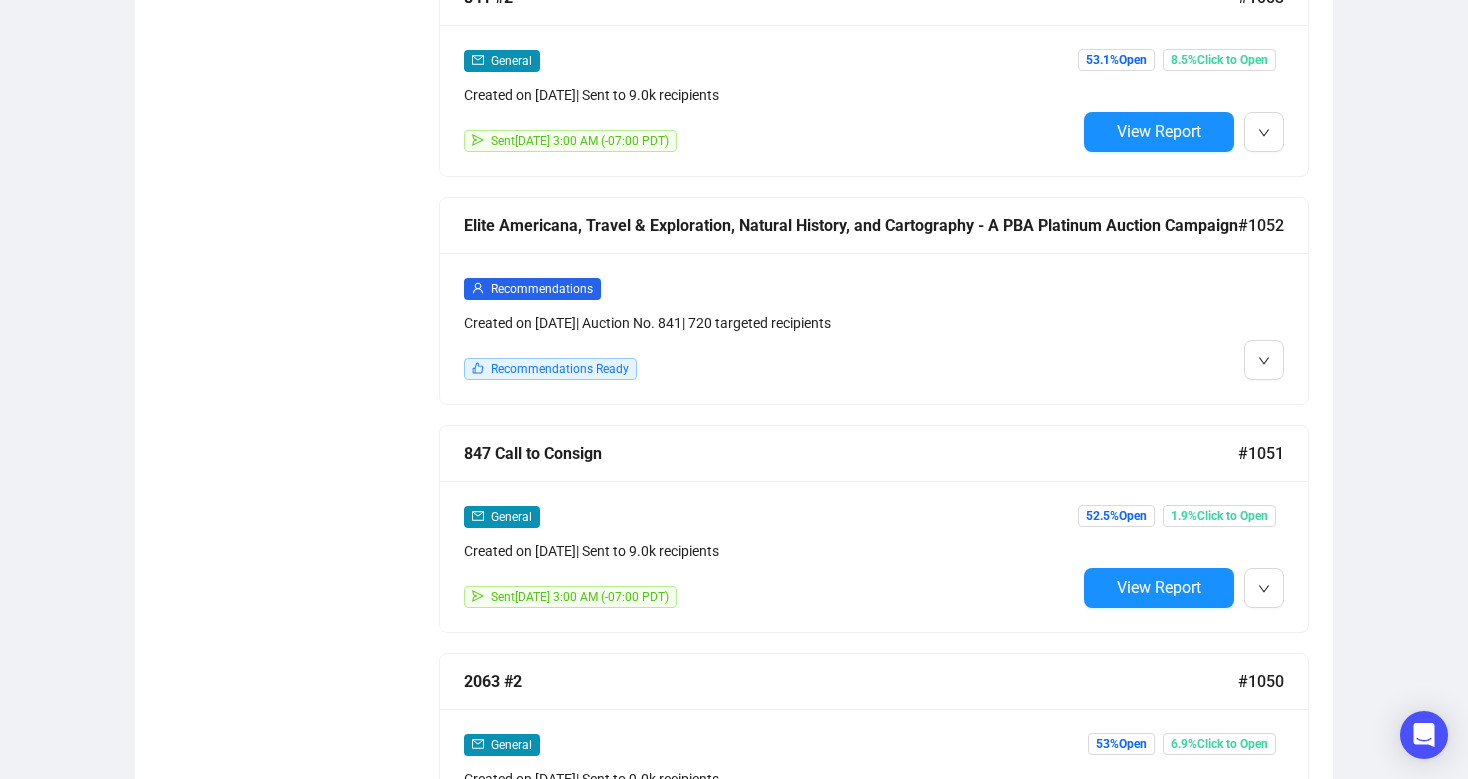 scroll, scrollTop: 2675, scrollLeft: 0, axis: vertical 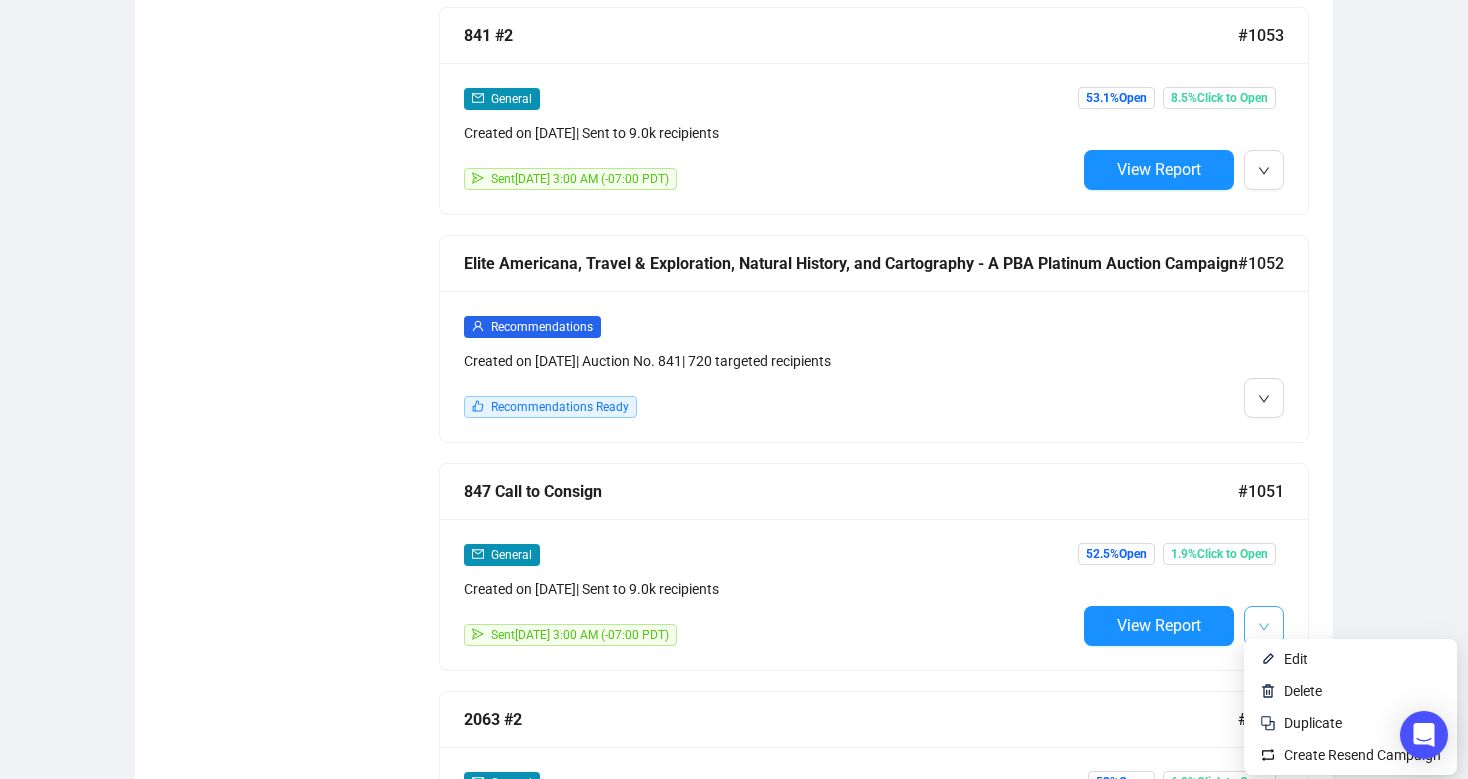 click at bounding box center (1264, 626) 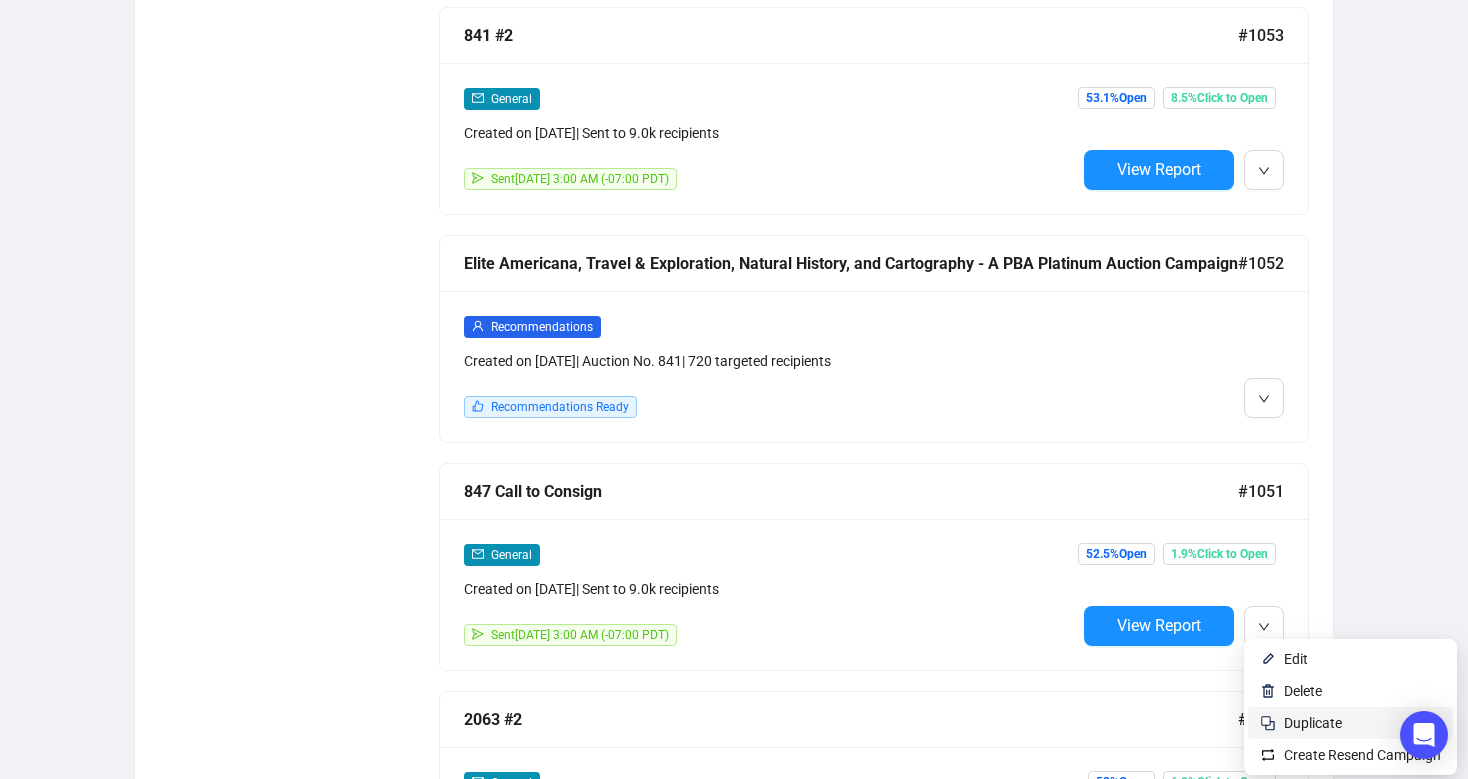 click at bounding box center [1268, 723] 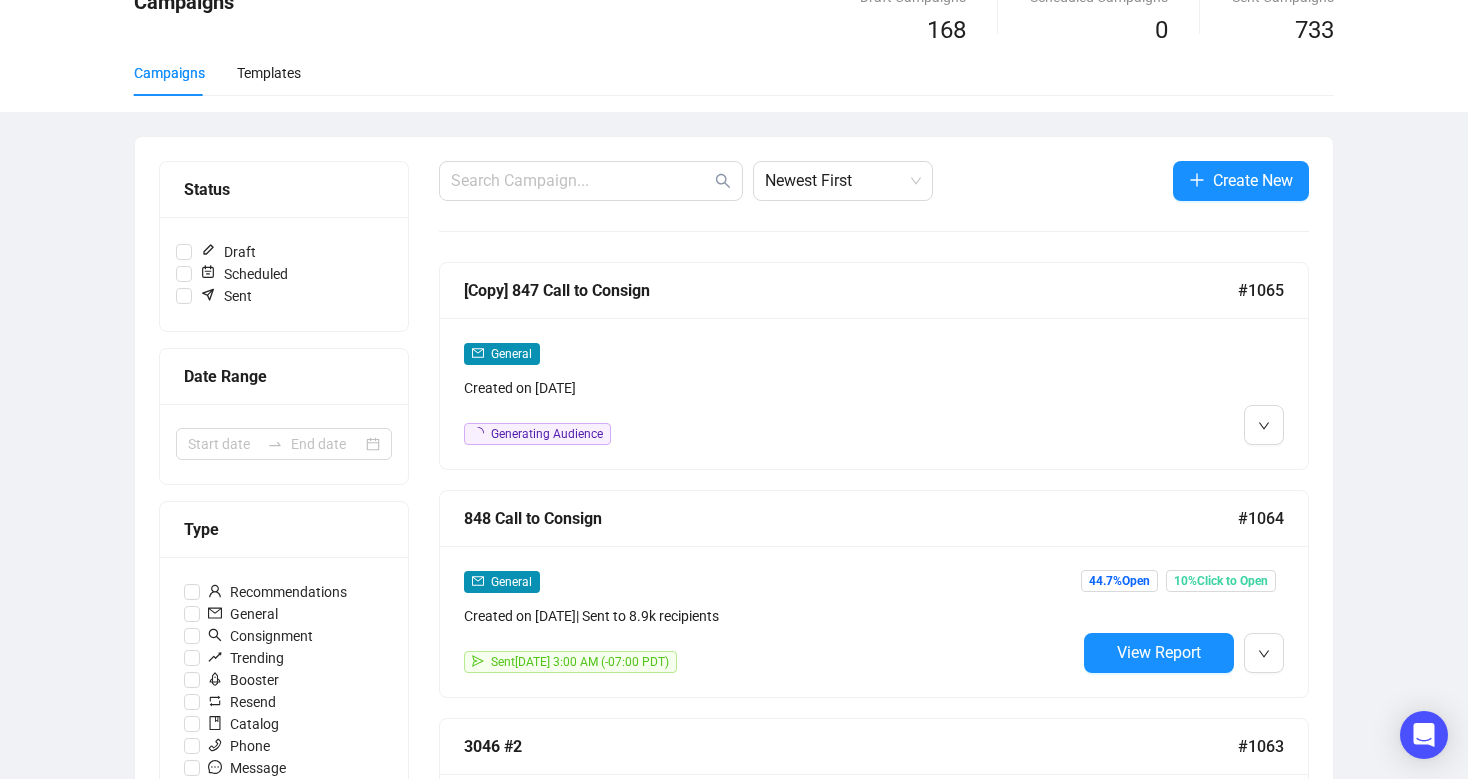 scroll, scrollTop: 35, scrollLeft: 0, axis: vertical 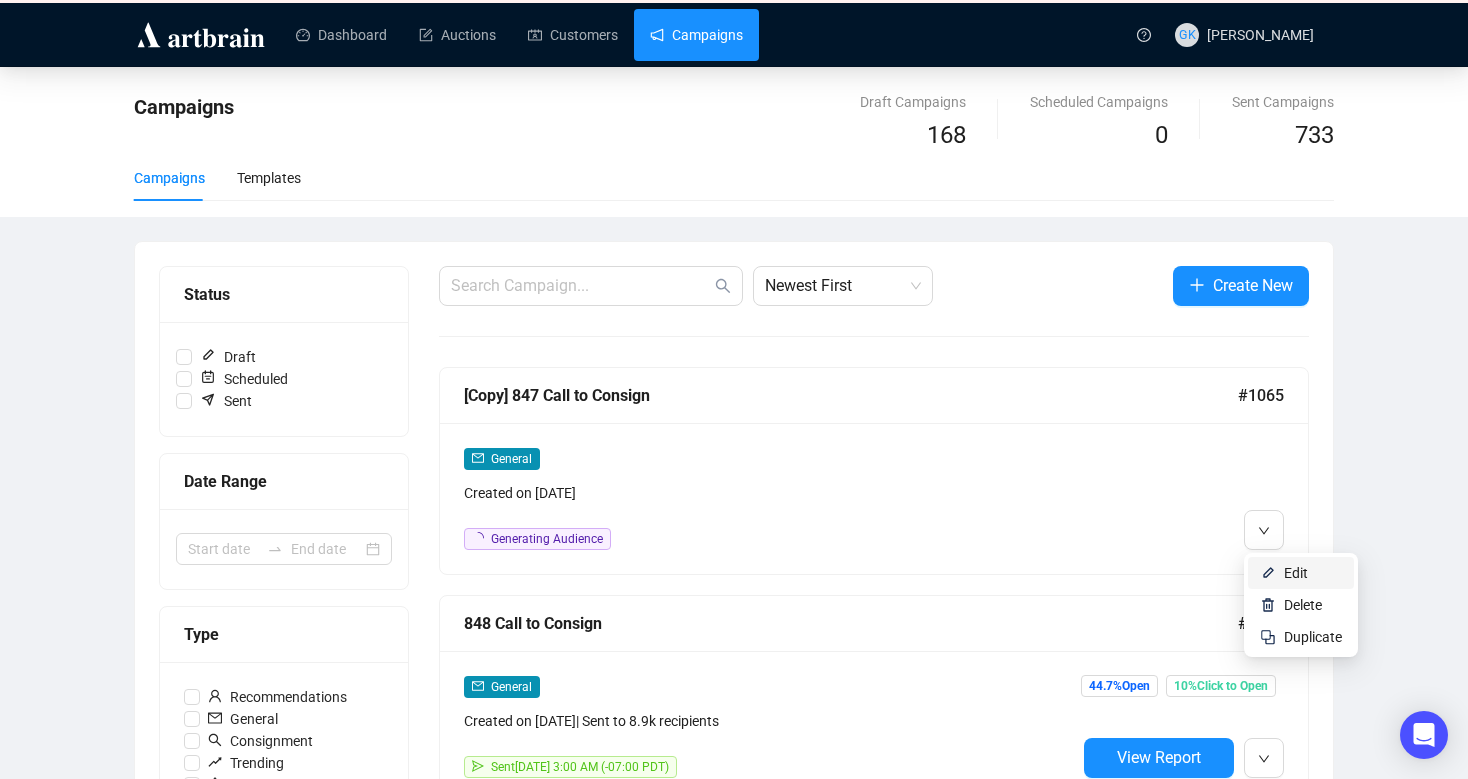 click on "Edit" at bounding box center (1301, 573) 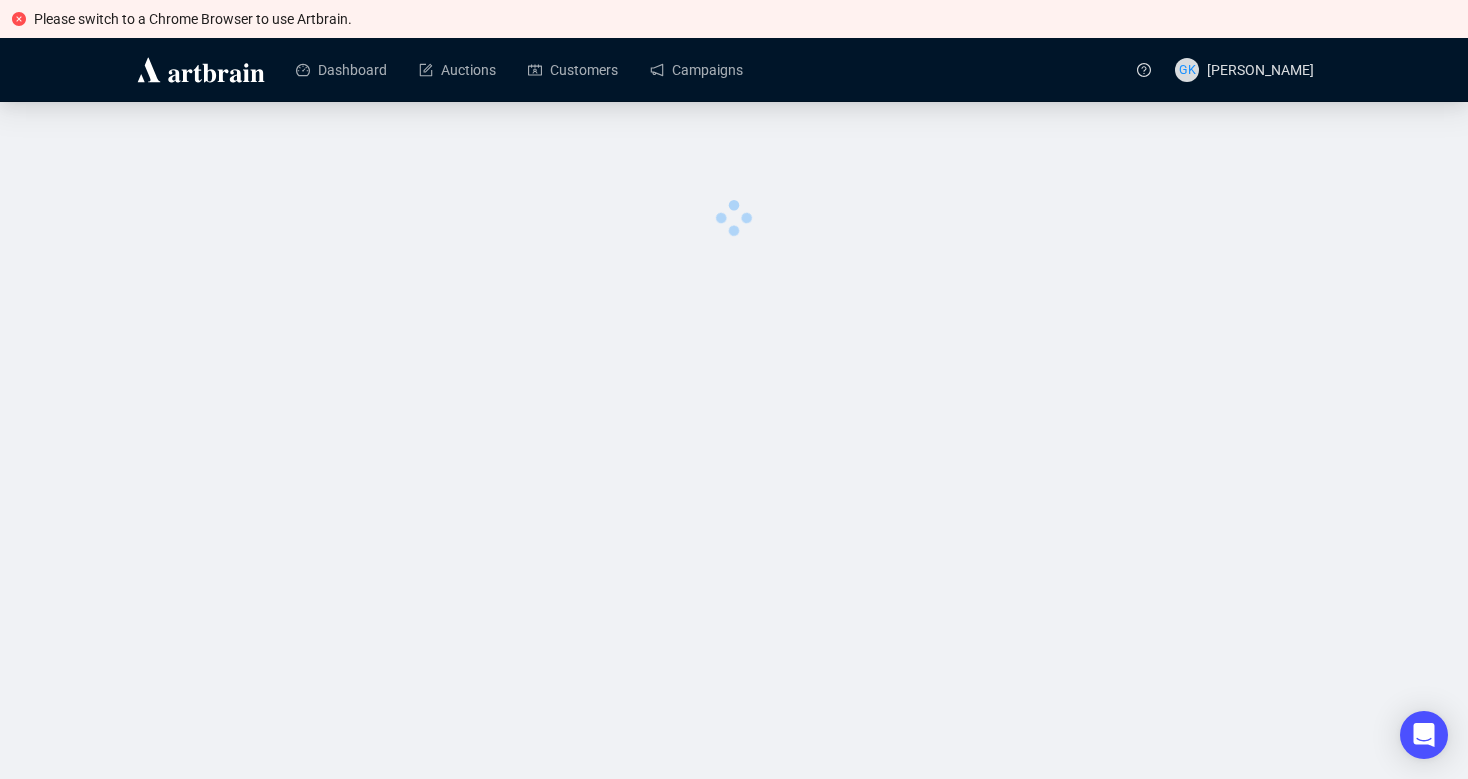 scroll, scrollTop: 0, scrollLeft: 0, axis: both 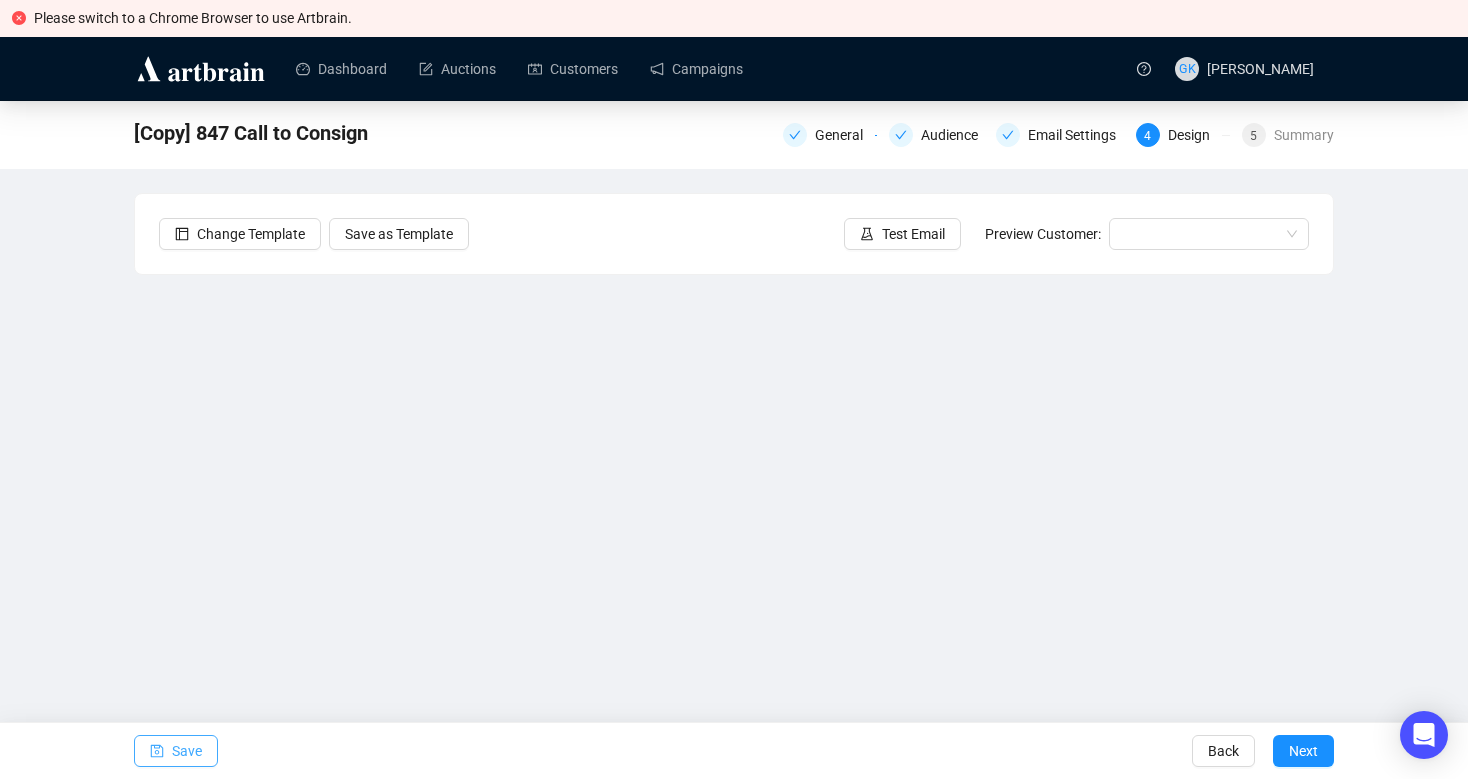 click on "Save" at bounding box center (187, 751) 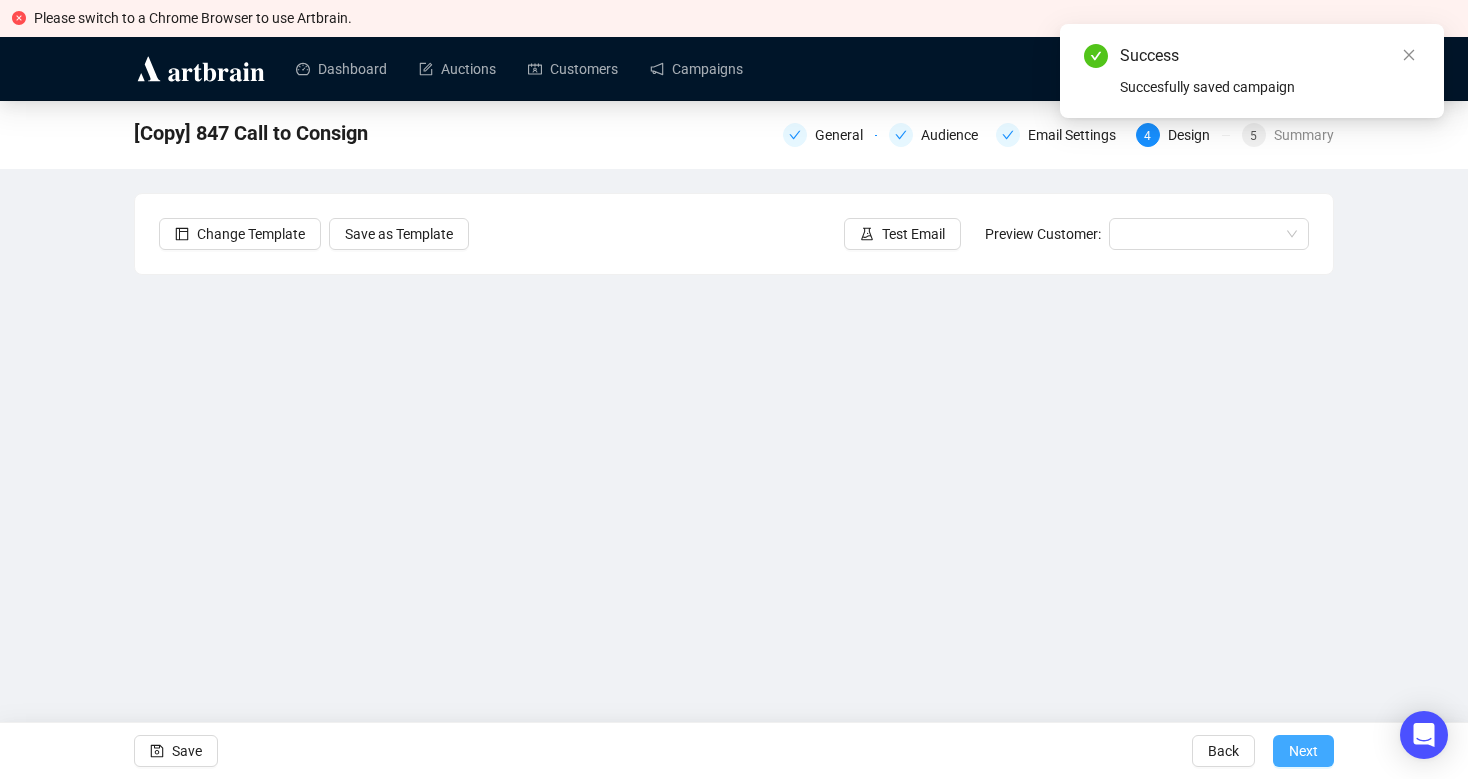 click on "Next" at bounding box center [1303, 751] 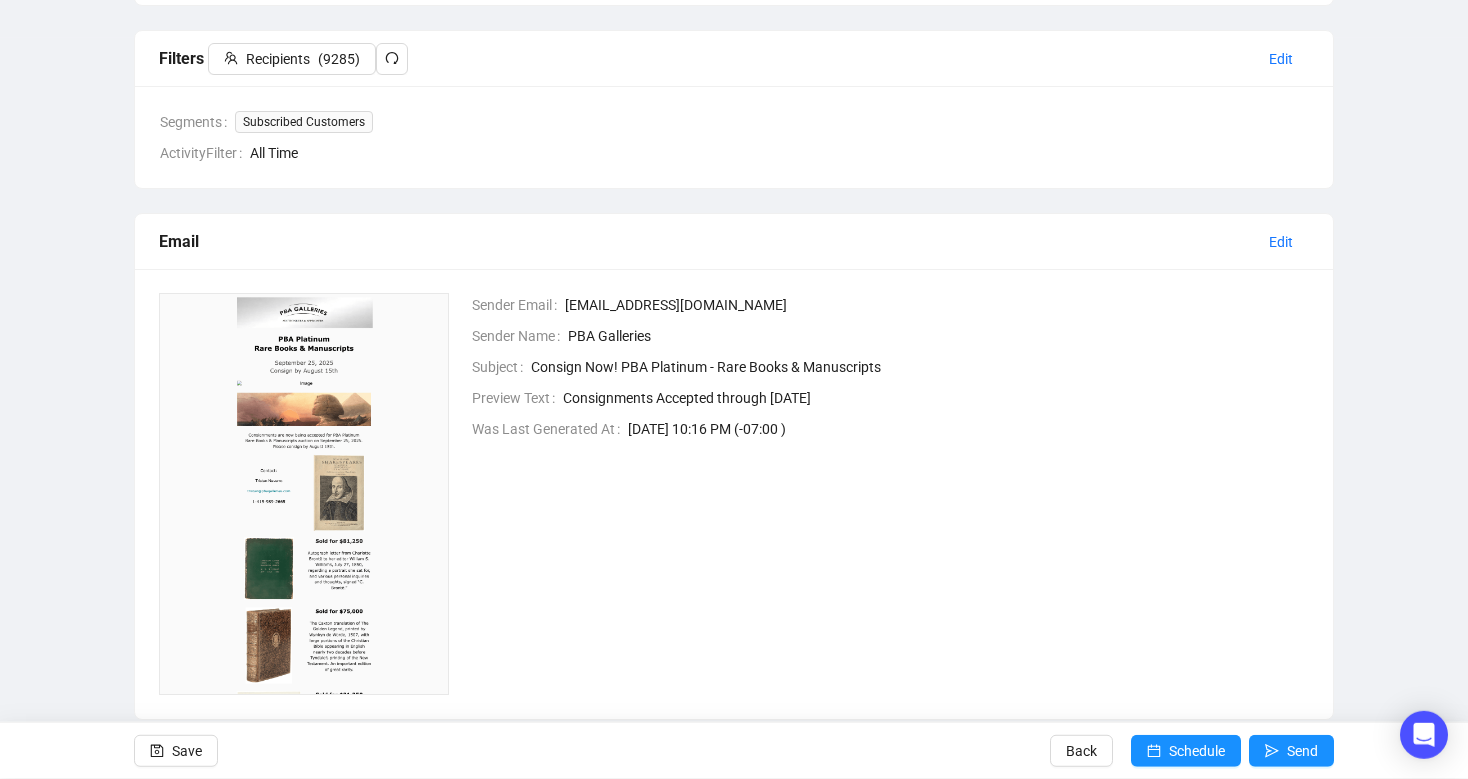 scroll, scrollTop: 320, scrollLeft: 0, axis: vertical 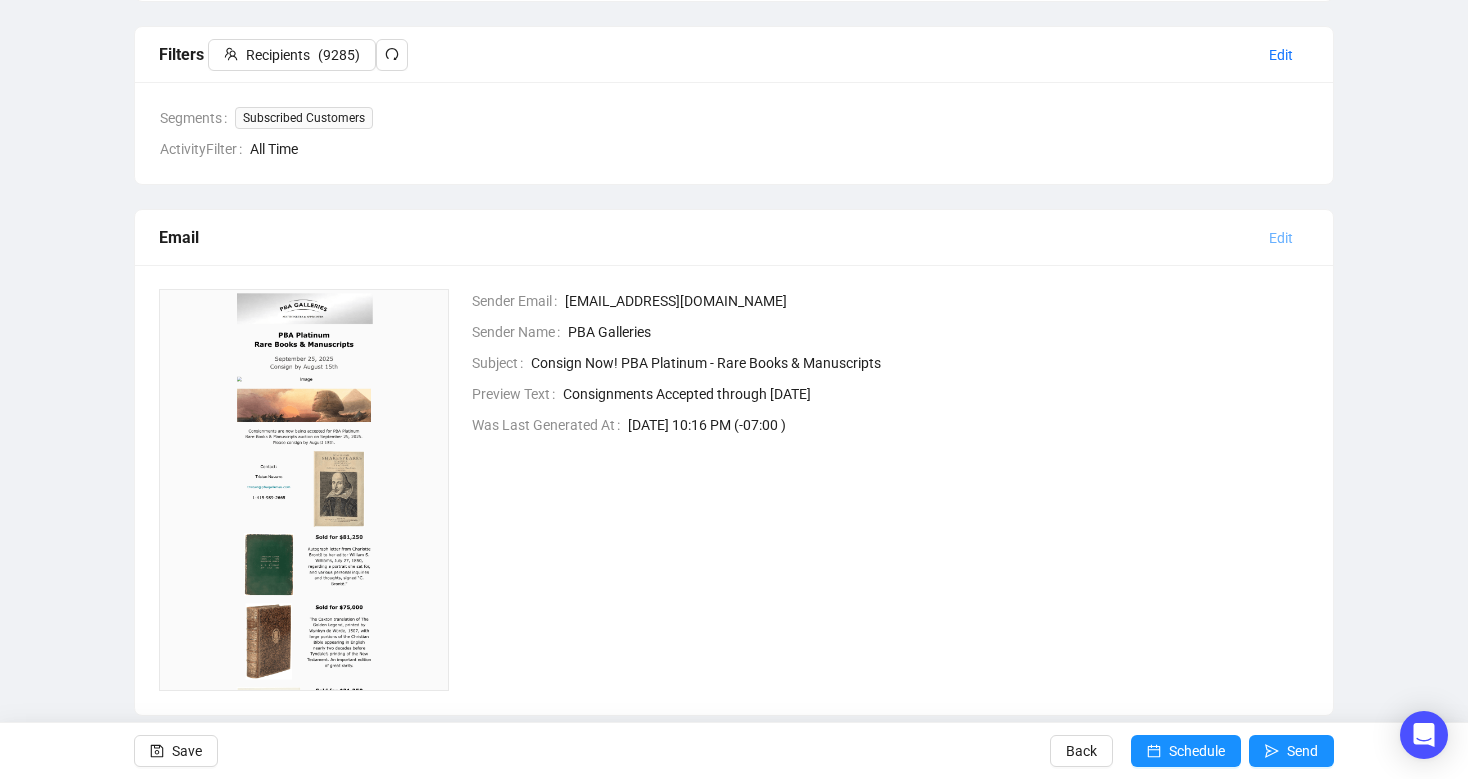 click on "Edit" at bounding box center (1281, 238) 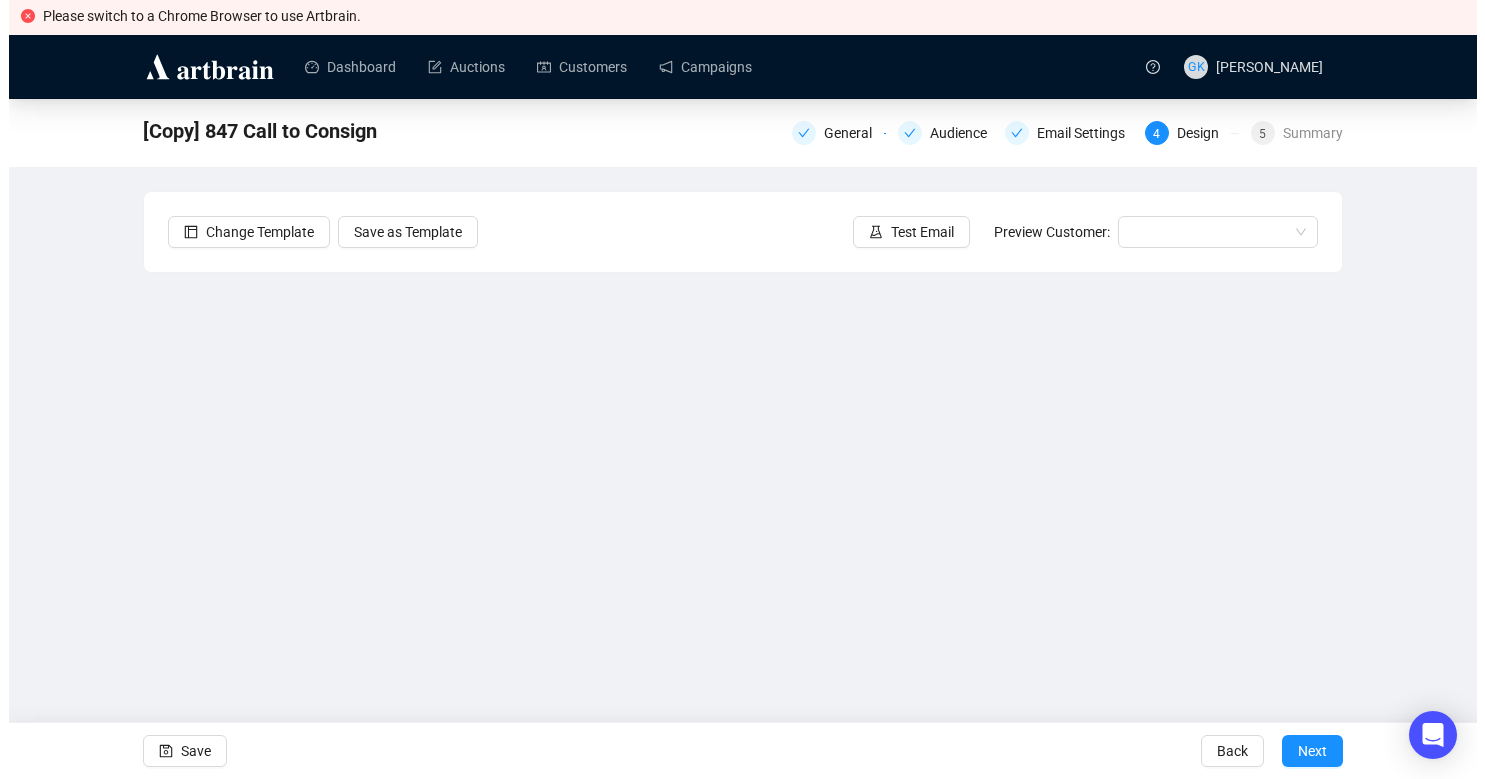 scroll, scrollTop: 0, scrollLeft: 0, axis: both 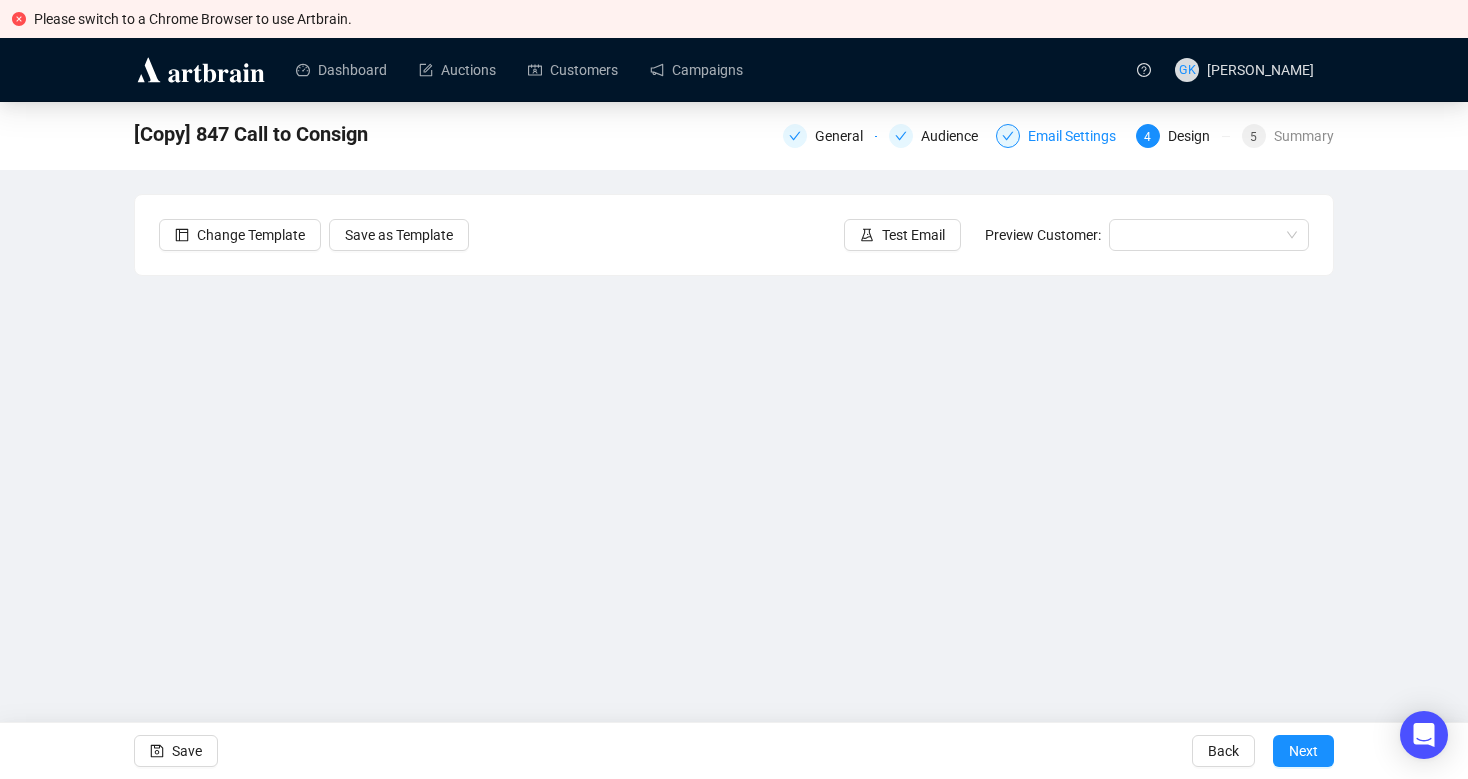 click on "Email Settings" at bounding box center (1078, 136) 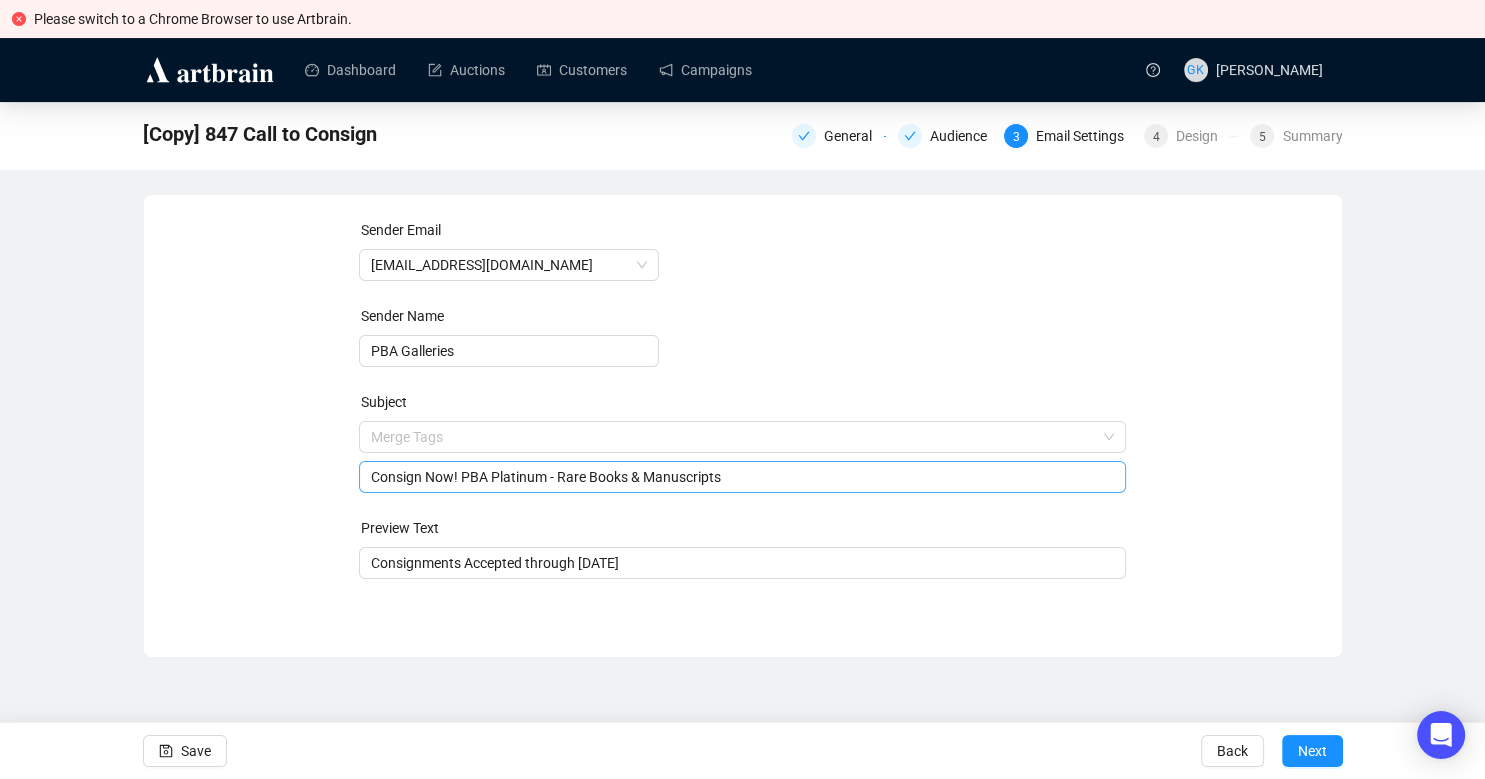 click on "Consign Now! PBA Platinum - Rare Books & Manuscripts" at bounding box center [742, 477] 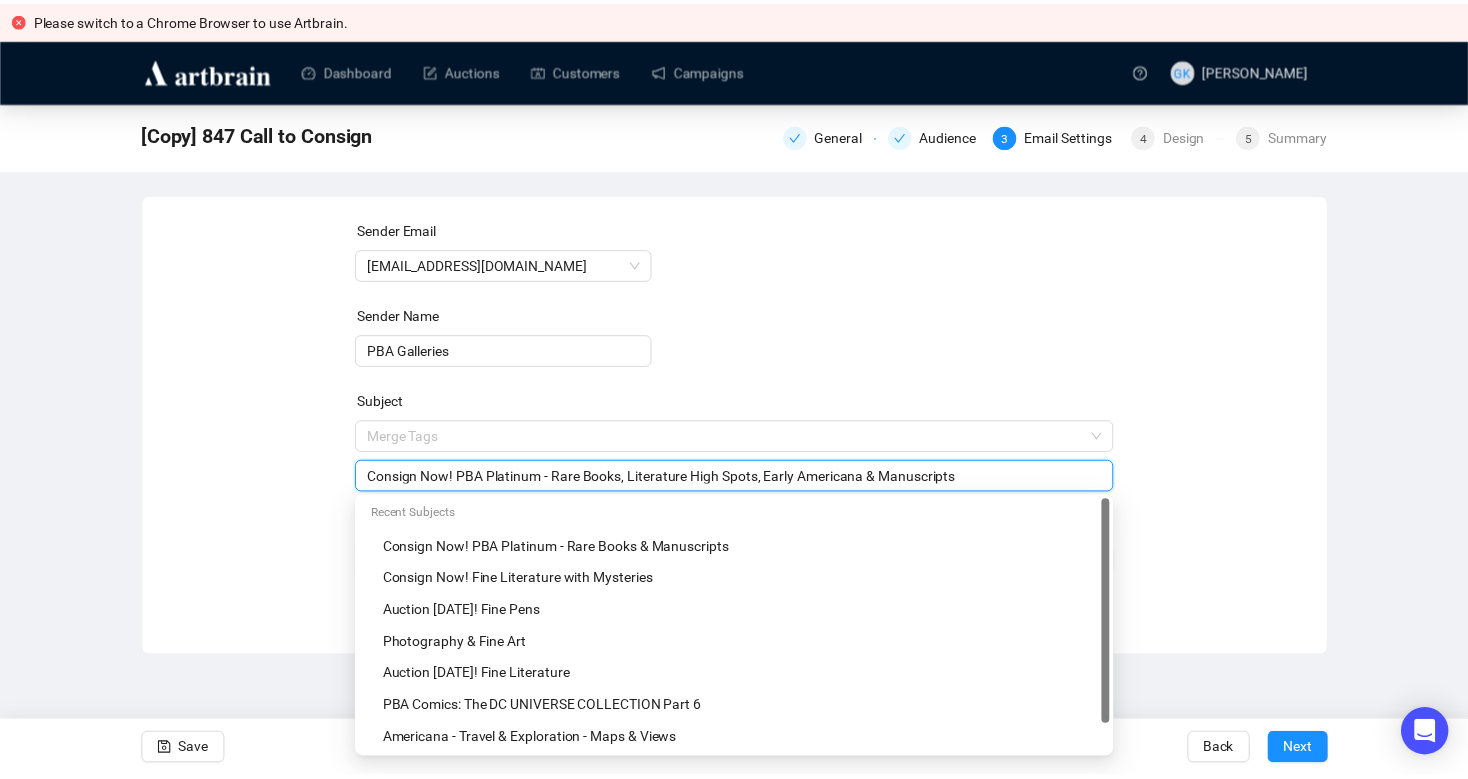scroll, scrollTop: 32, scrollLeft: 0, axis: vertical 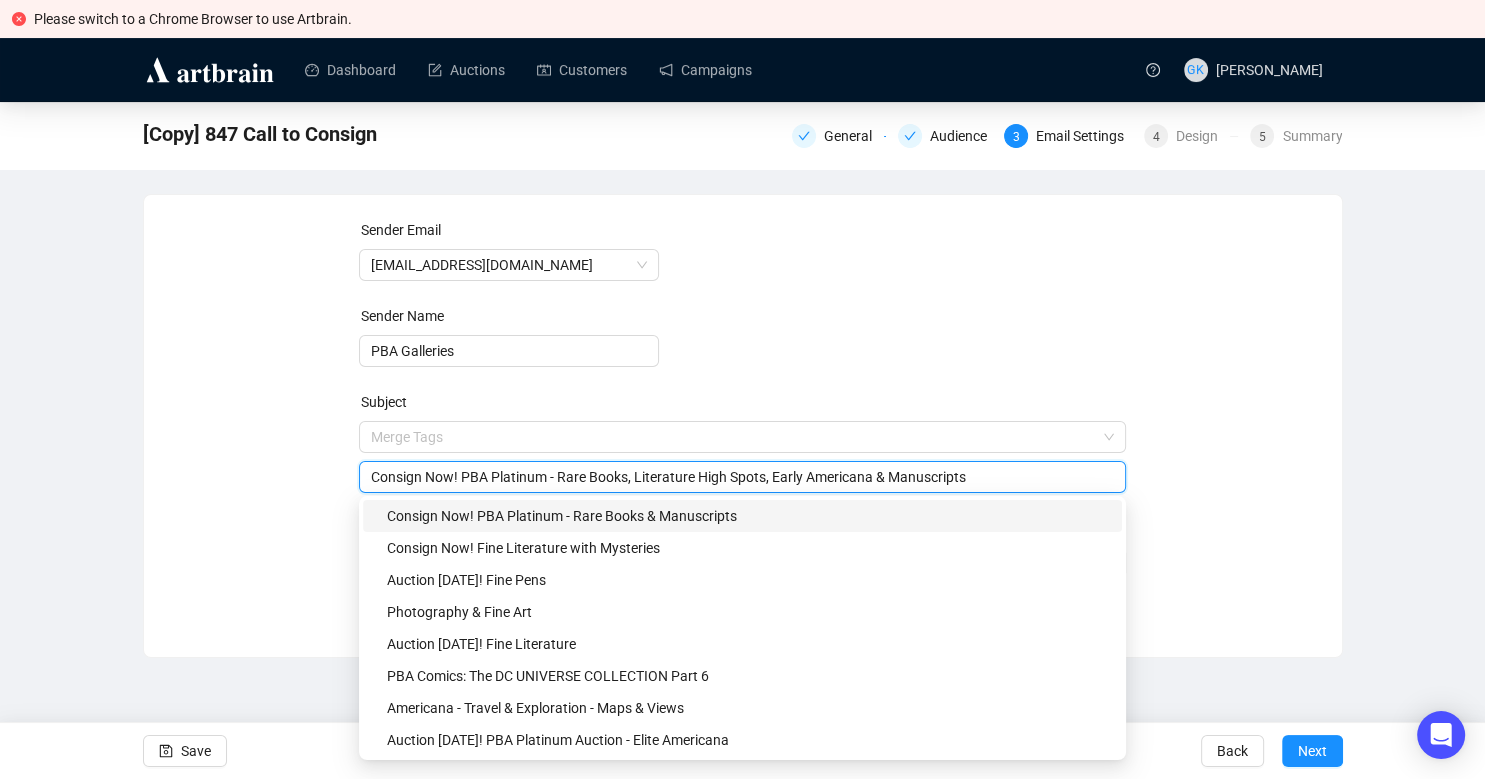 click on "Consign Now! PBA Platinum - Rare Books, Literature High Spots, Early Americana & Manuscripts" at bounding box center (742, 477) 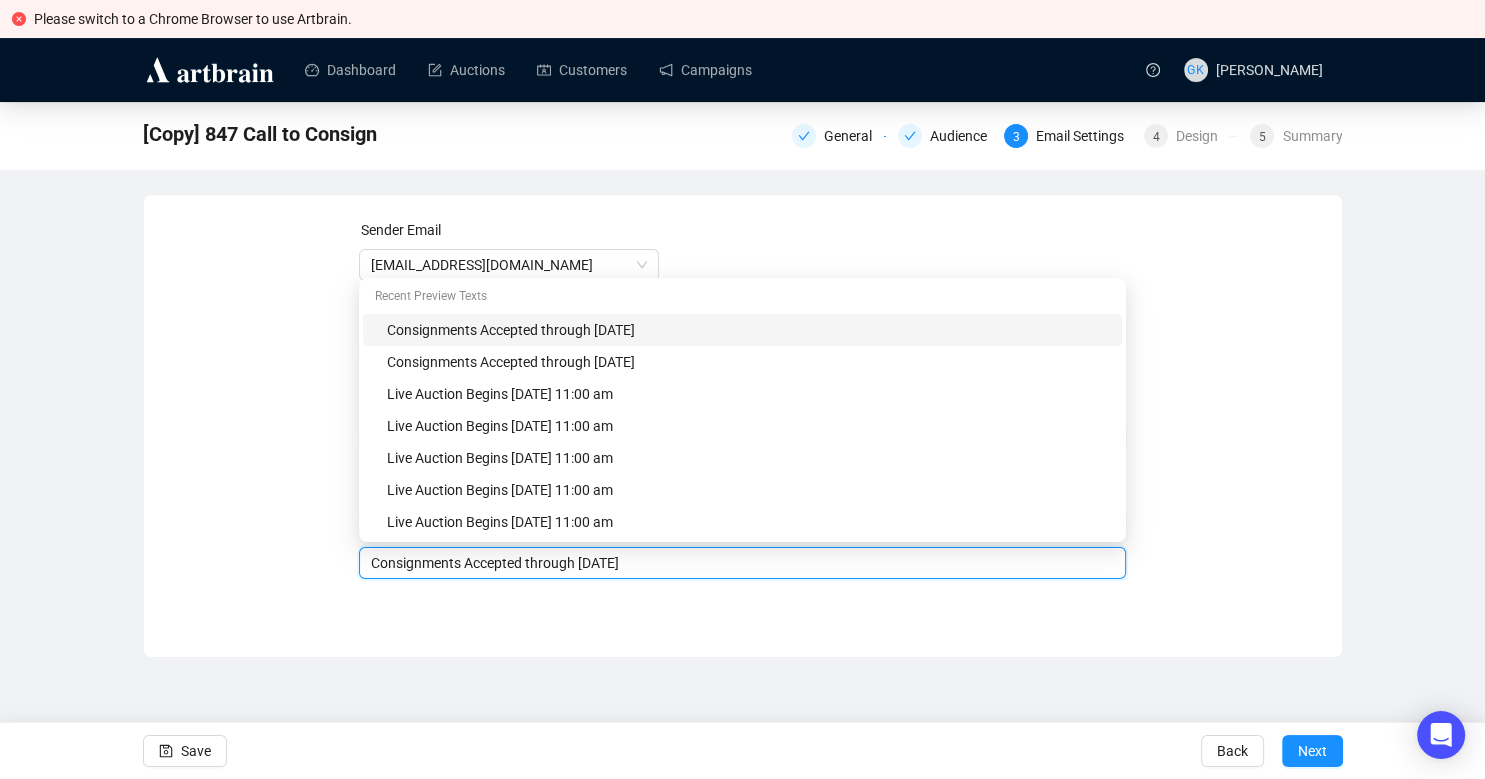 drag, startPoint x: 626, startPoint y: 564, endPoint x: 642, endPoint y: 567, distance: 16.27882 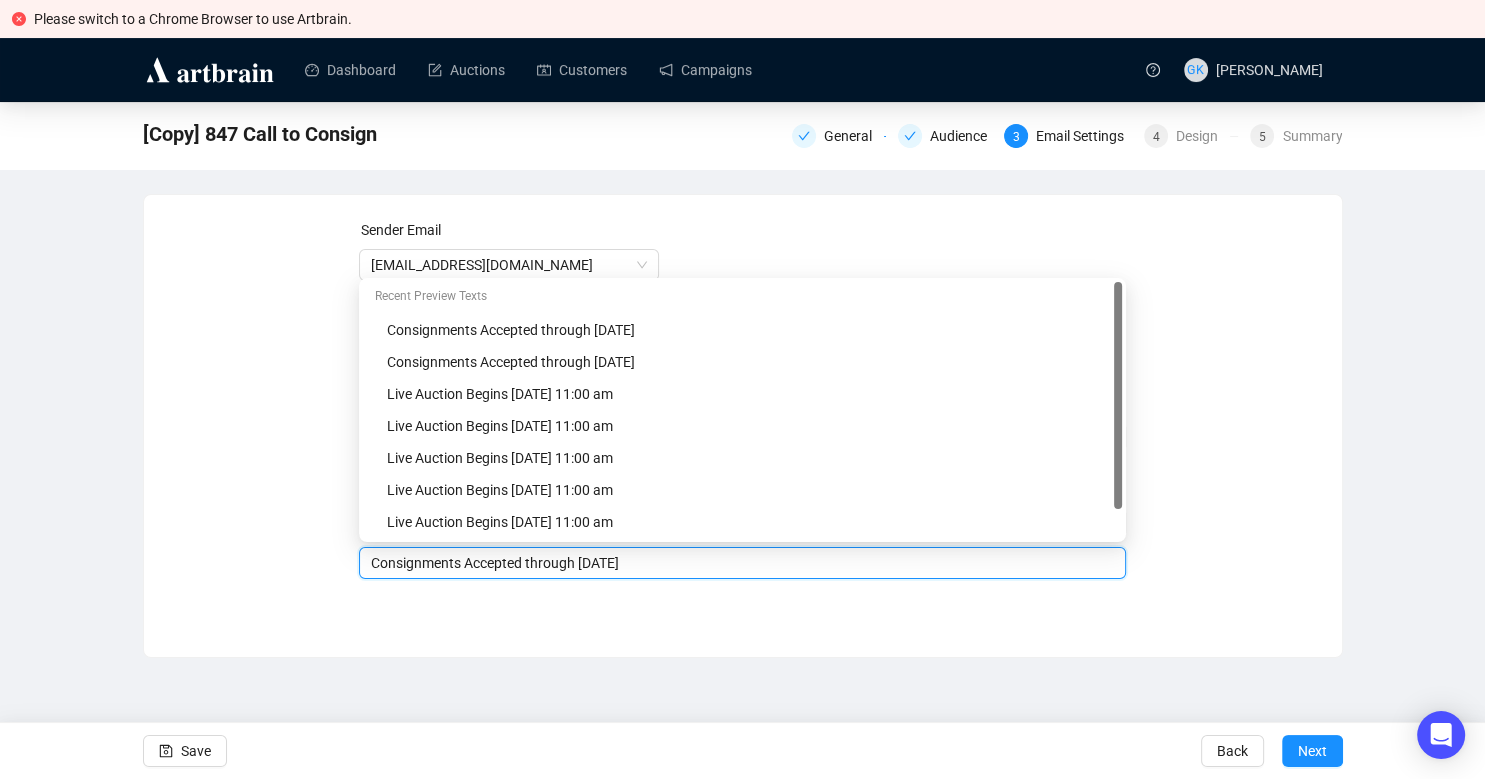 click on "Consignments Accepted through [DATE]" at bounding box center [742, 563] 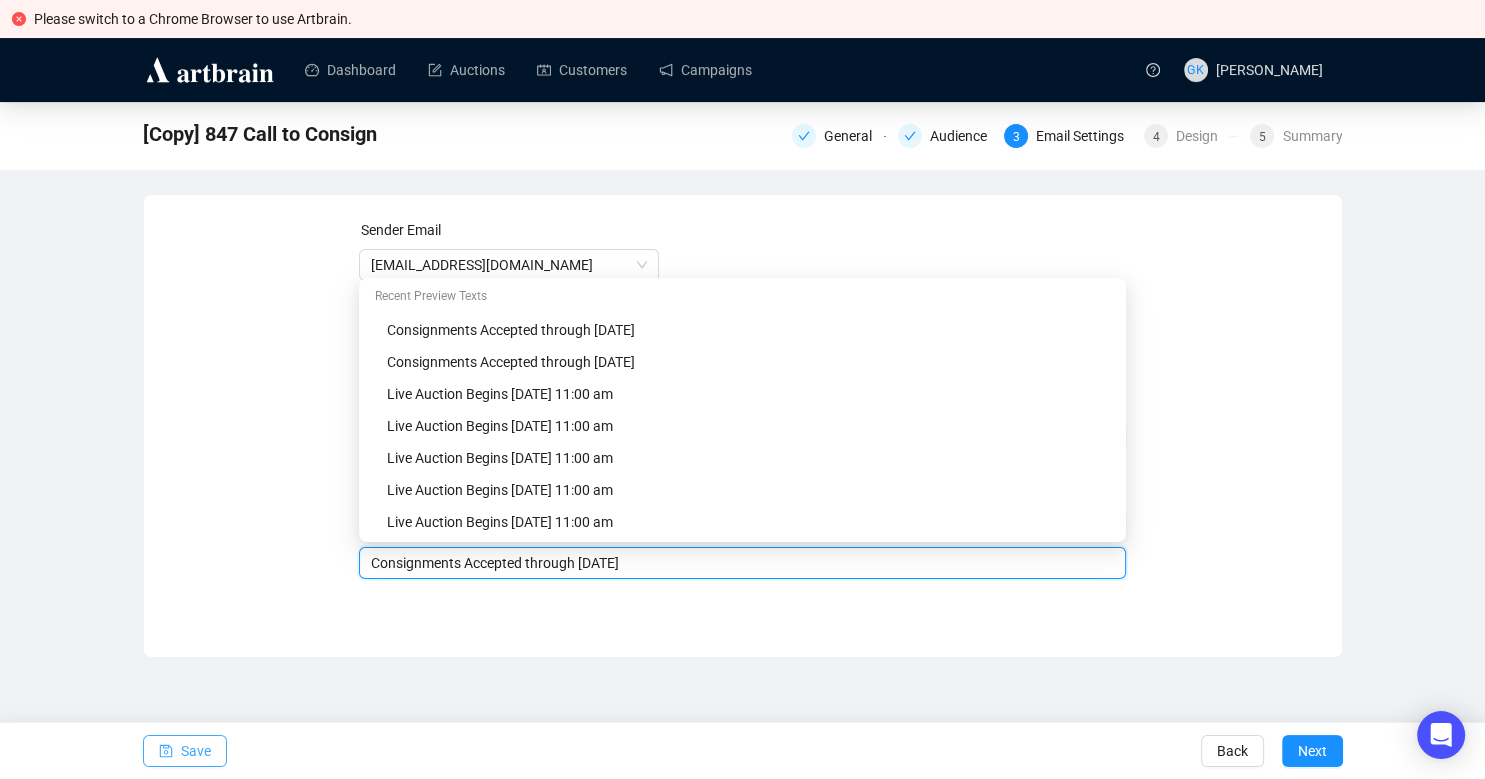 type on "Consignments Accepted through [DATE]" 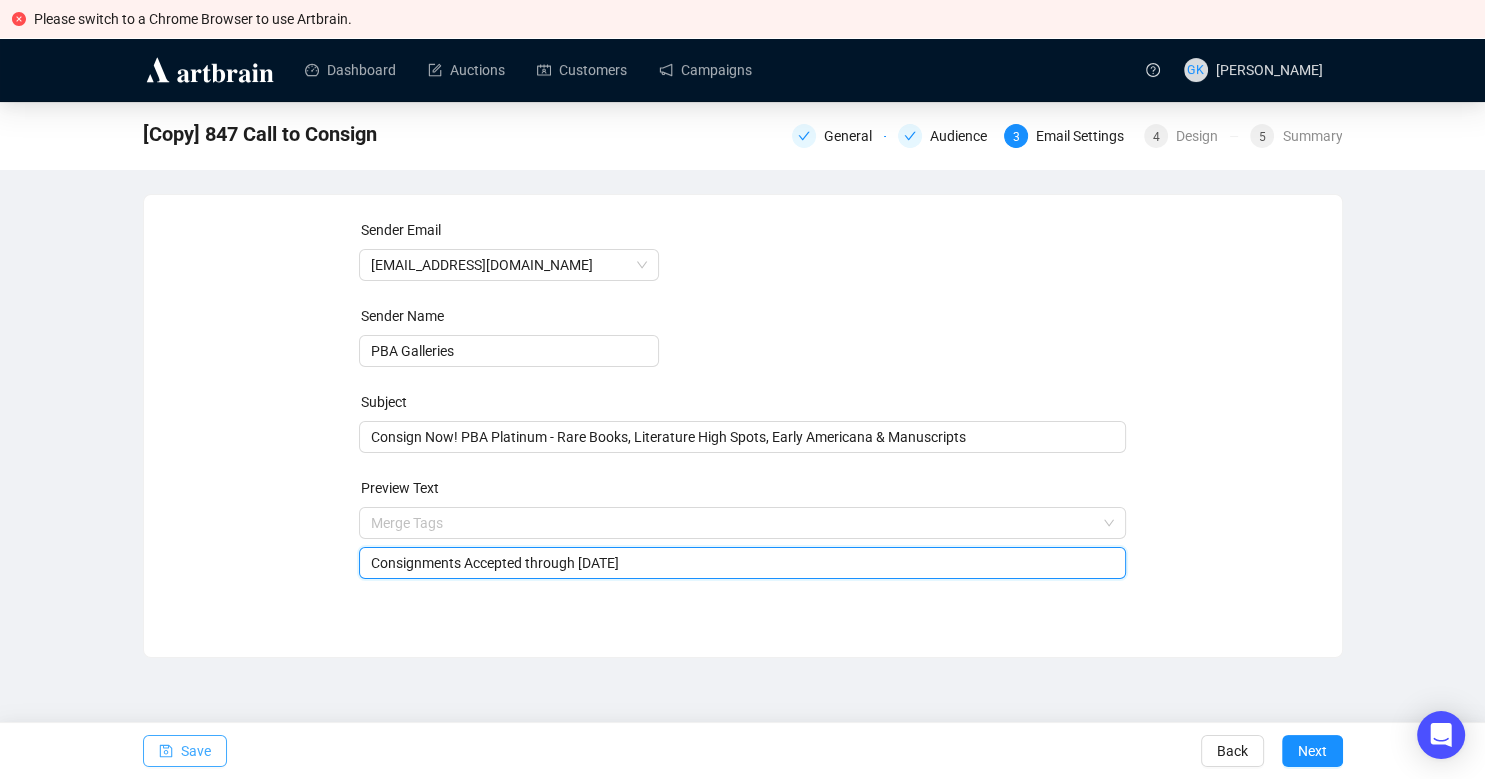 click on "Save" at bounding box center (185, 751) 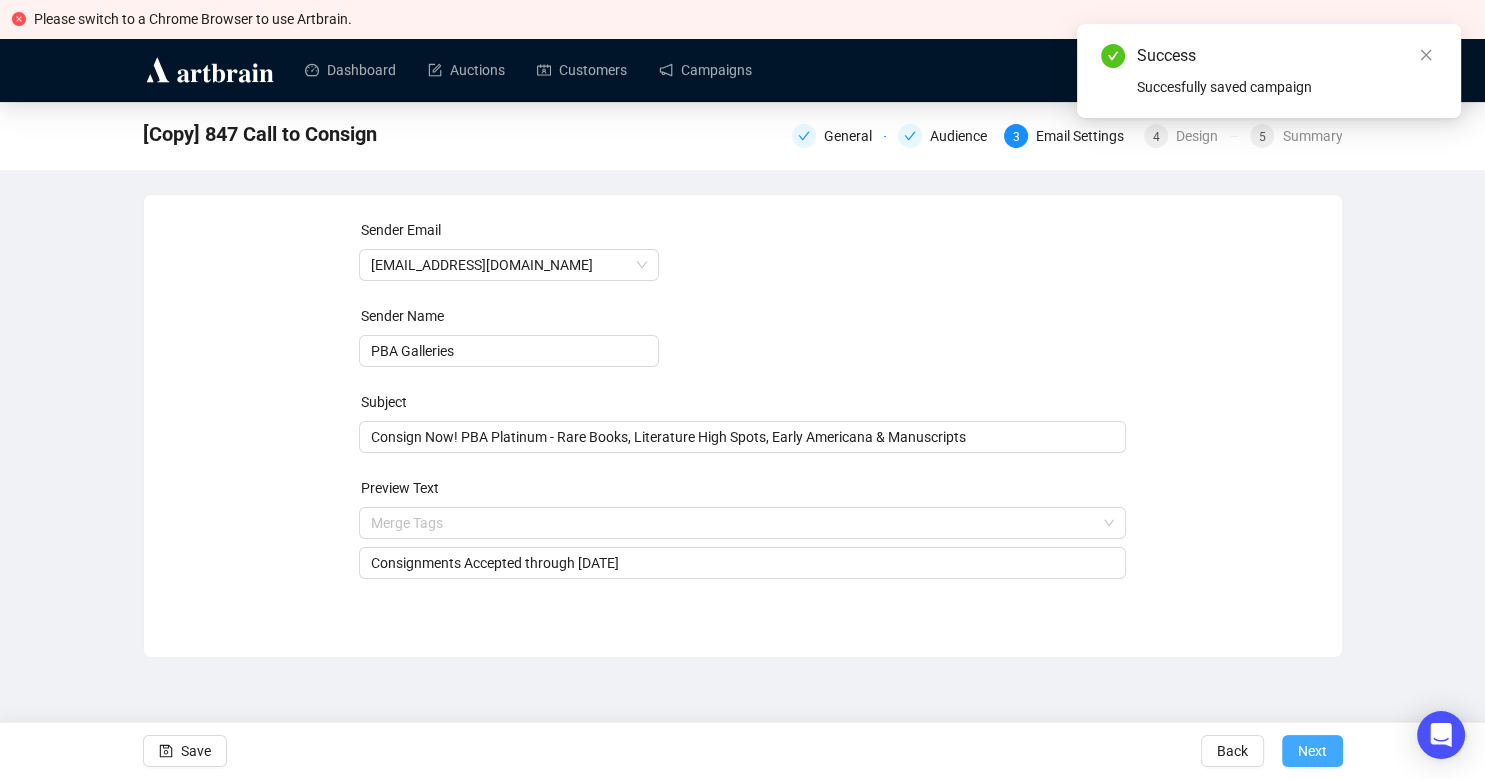 click on "Next" at bounding box center [1312, 751] 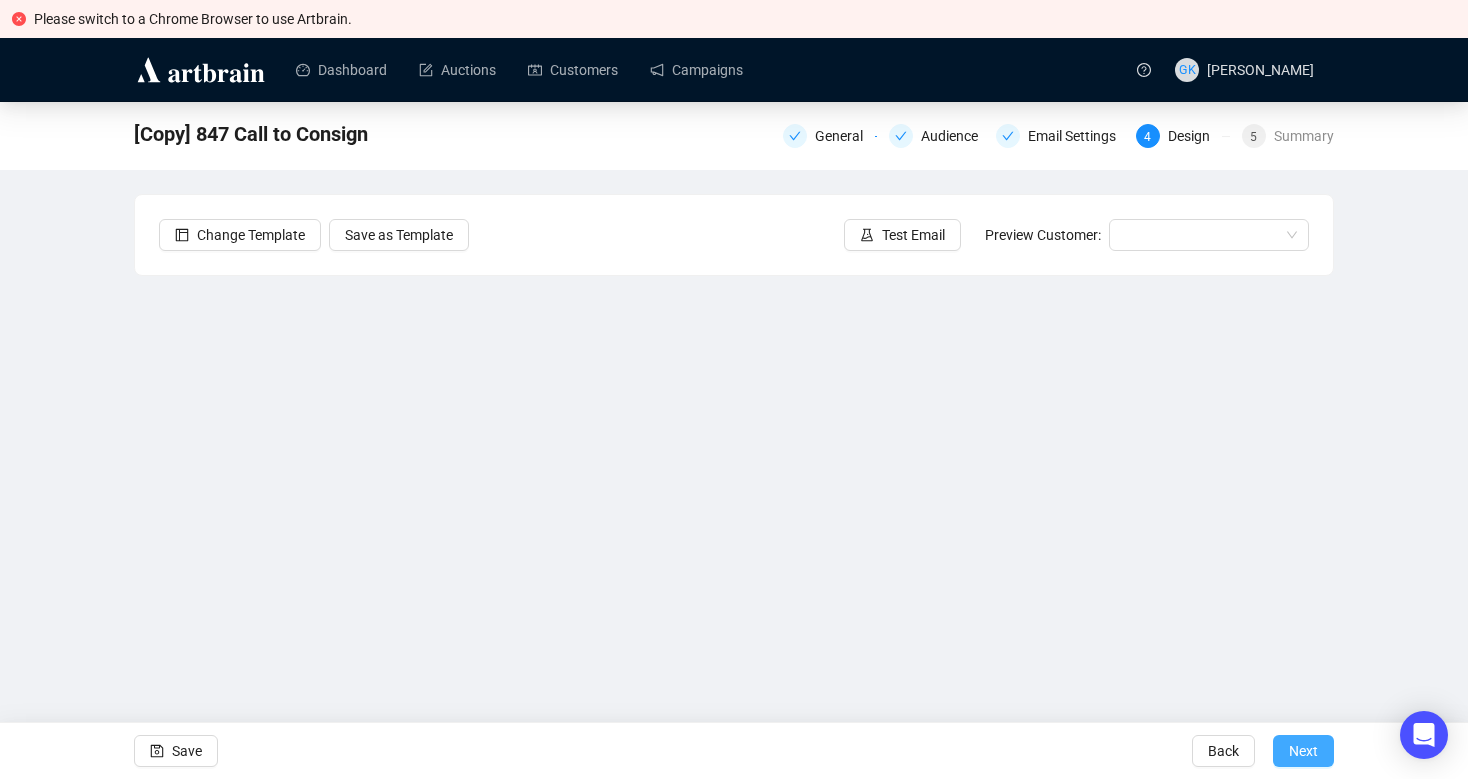 click on "Next" at bounding box center (1303, 751) 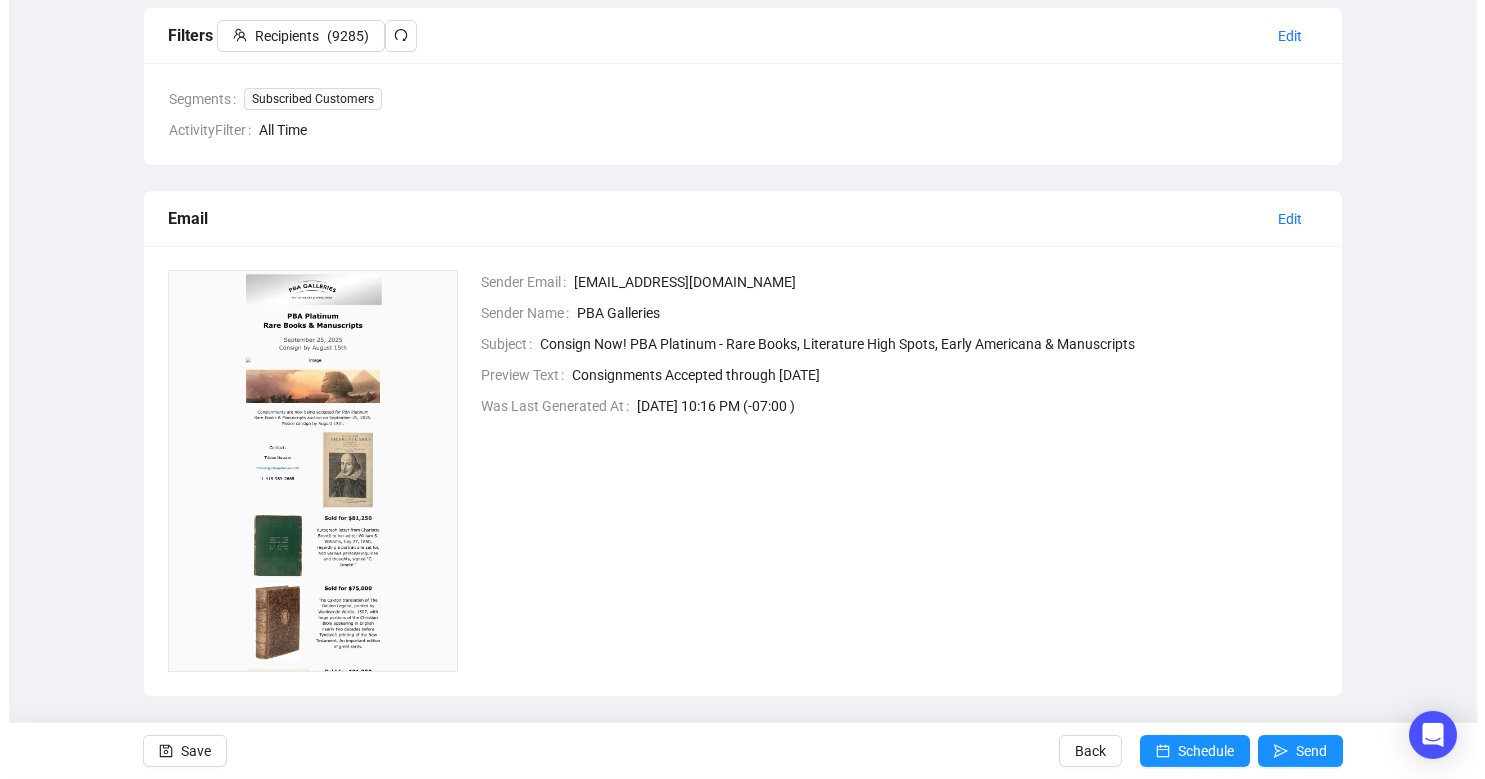 scroll, scrollTop: 355, scrollLeft: 0, axis: vertical 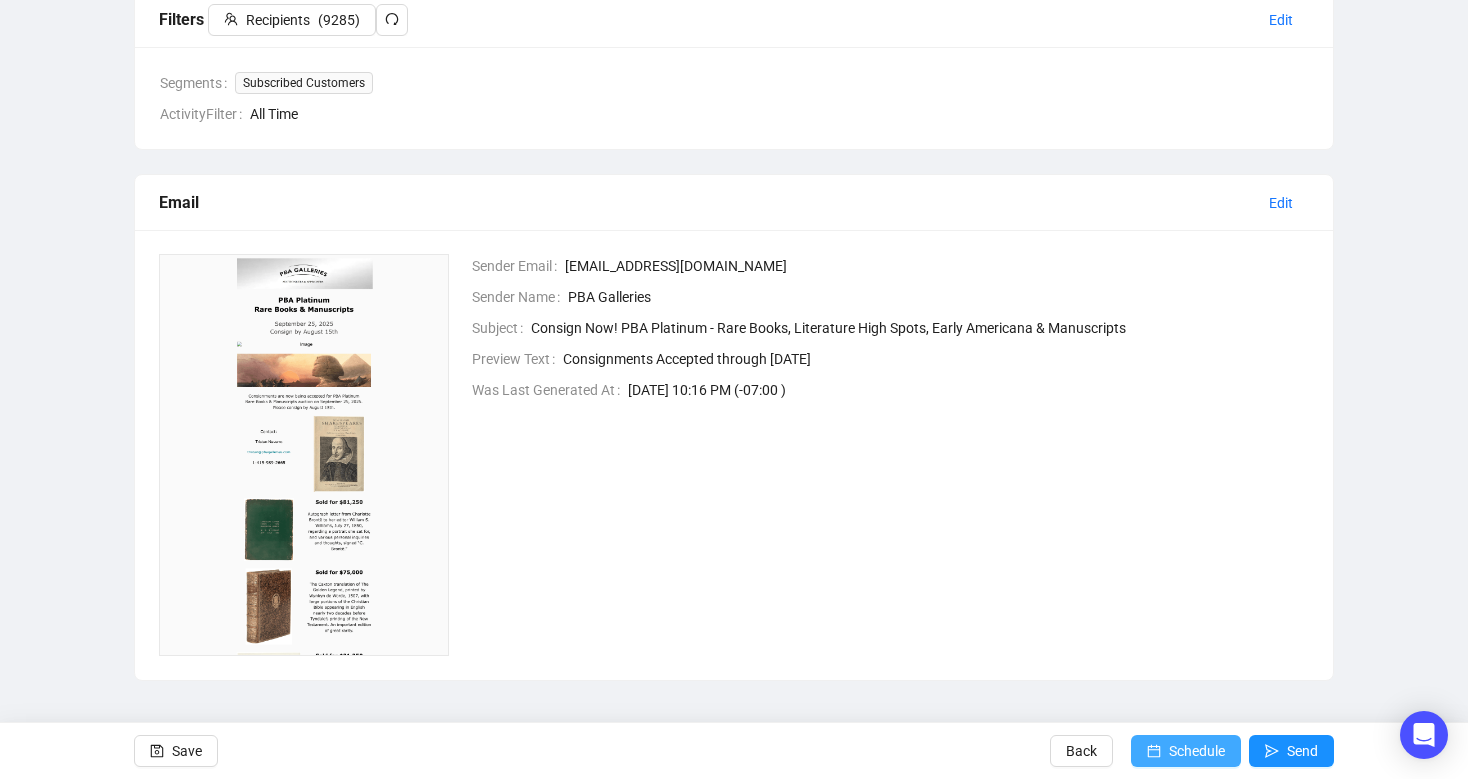 click on "Schedule" at bounding box center [1197, 751] 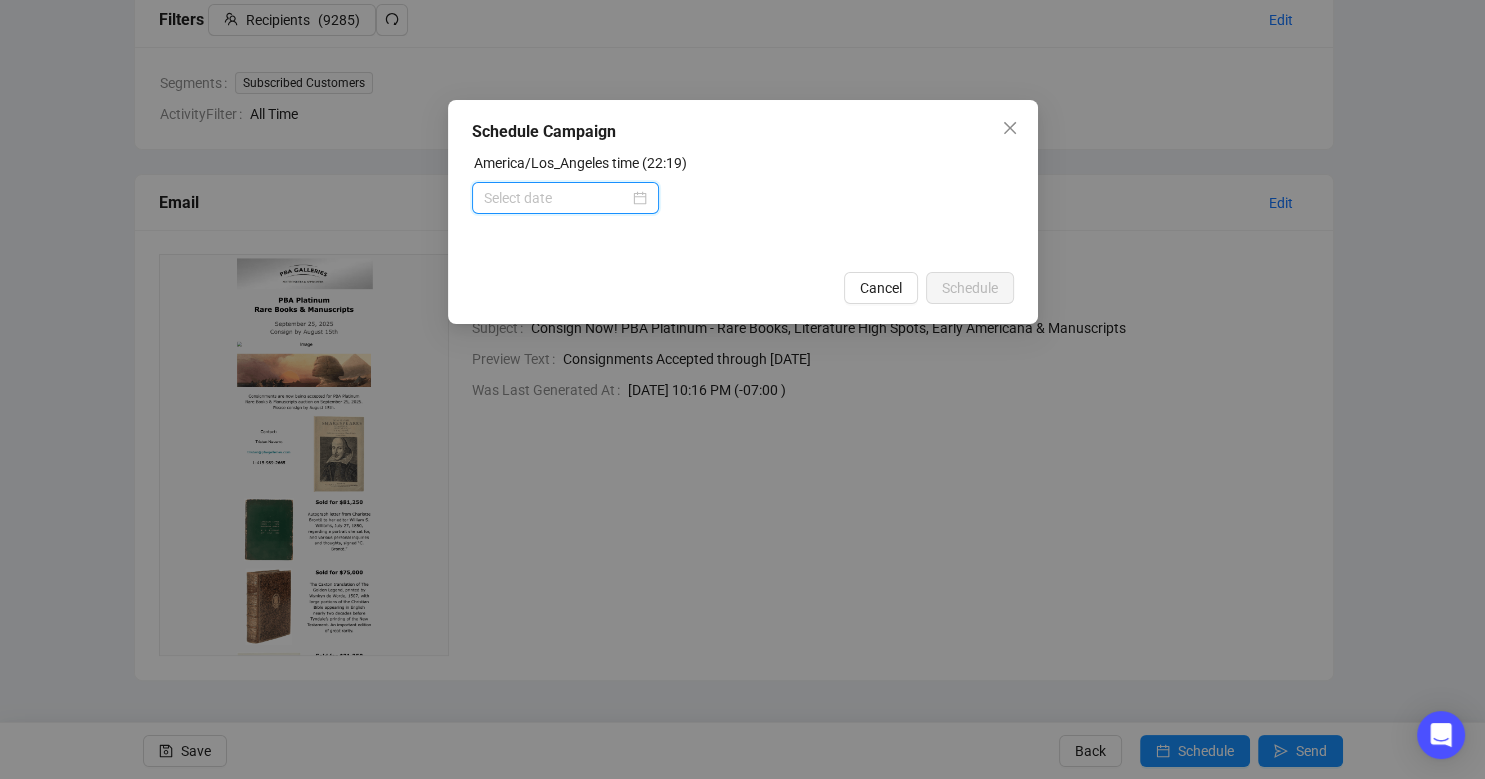 click at bounding box center [556, 198] 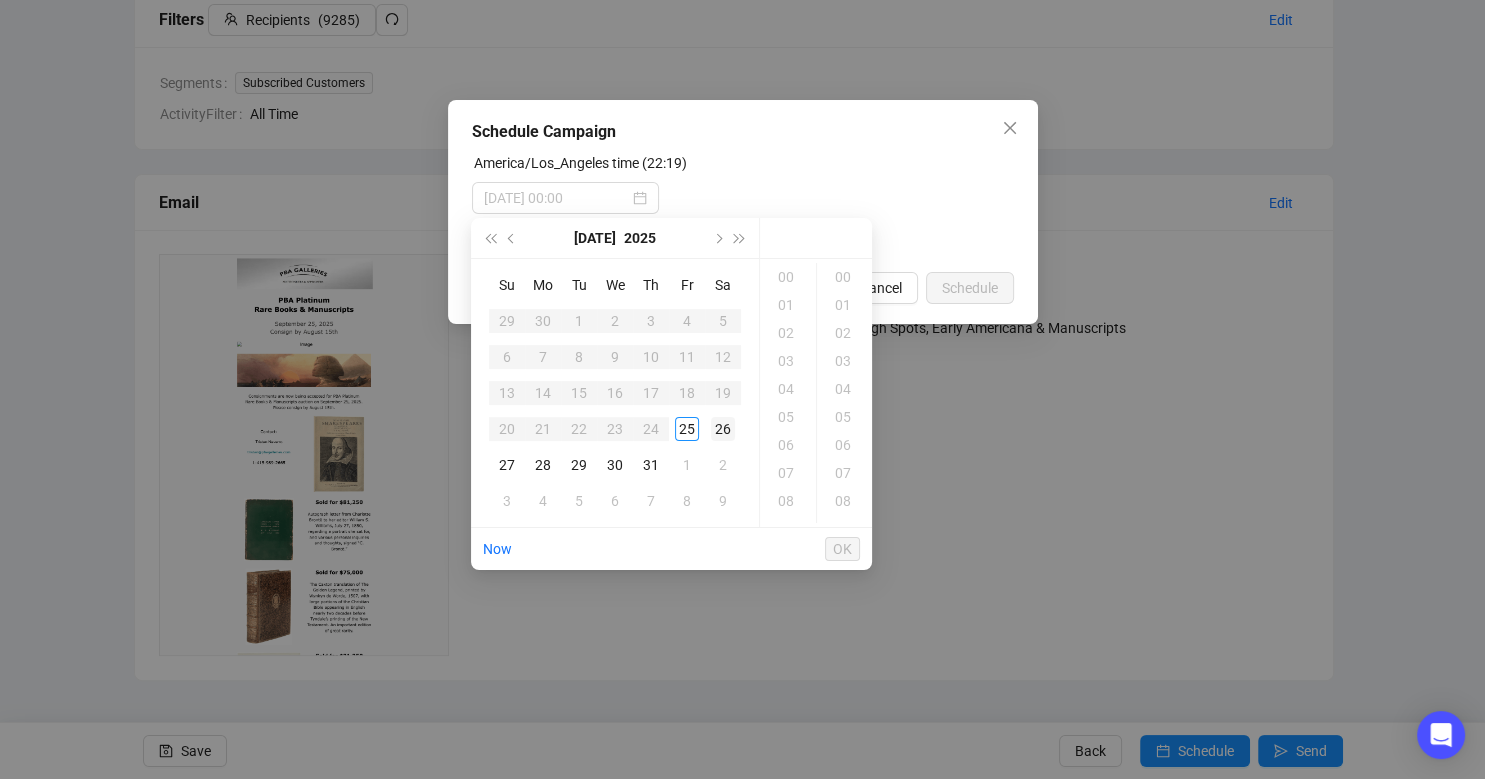 click on "26" at bounding box center [723, 429] 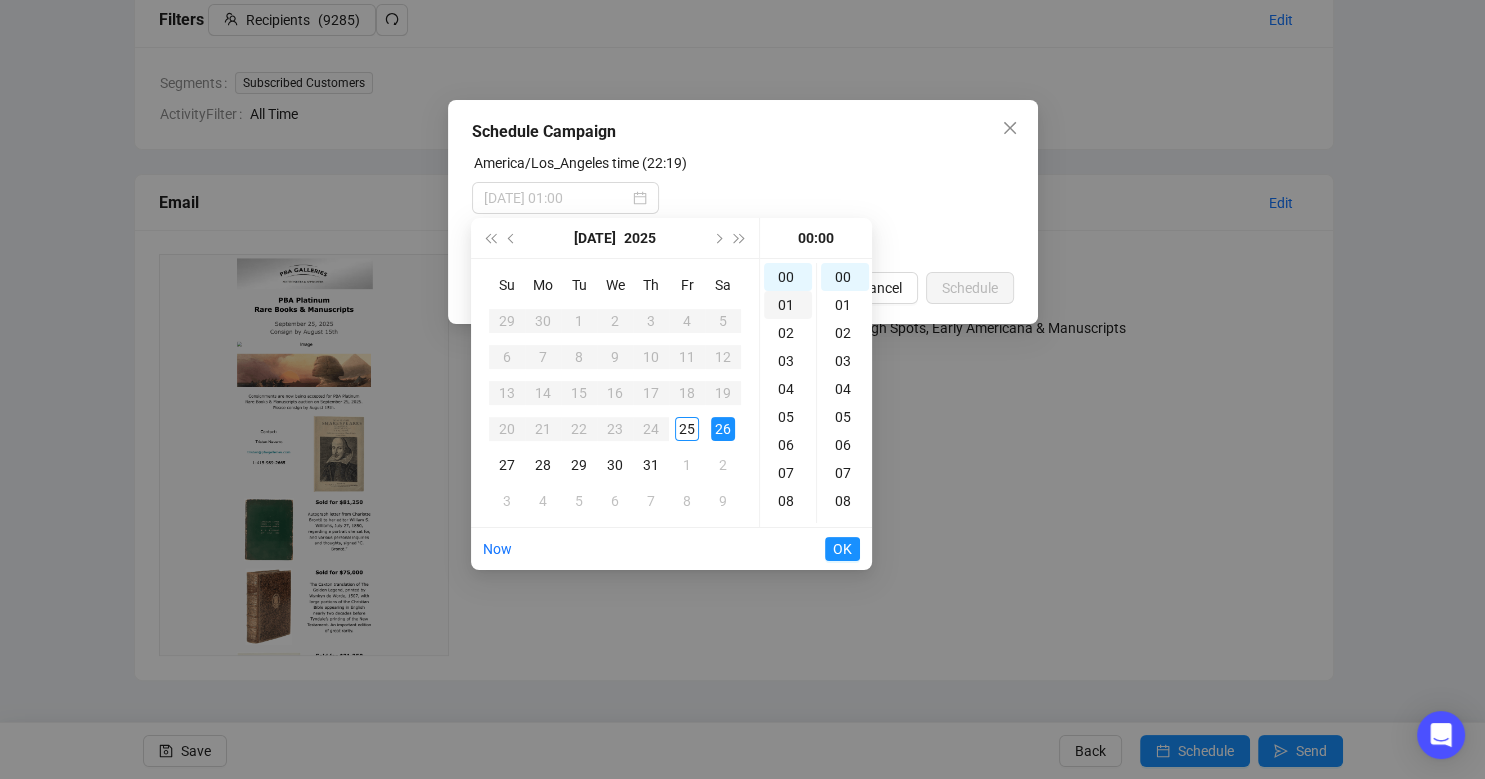 click on "01" at bounding box center (788, 305) 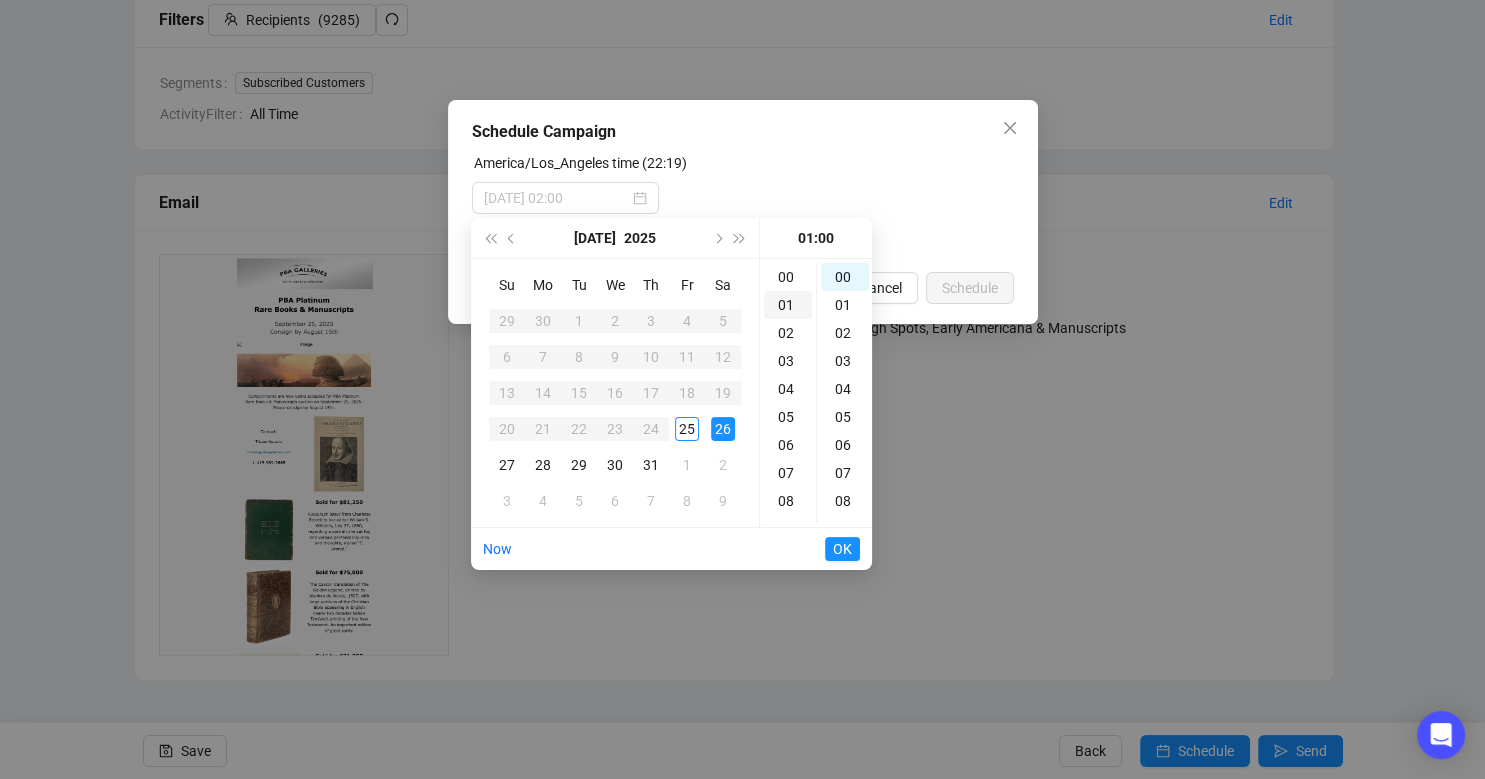 scroll, scrollTop: 26, scrollLeft: 0, axis: vertical 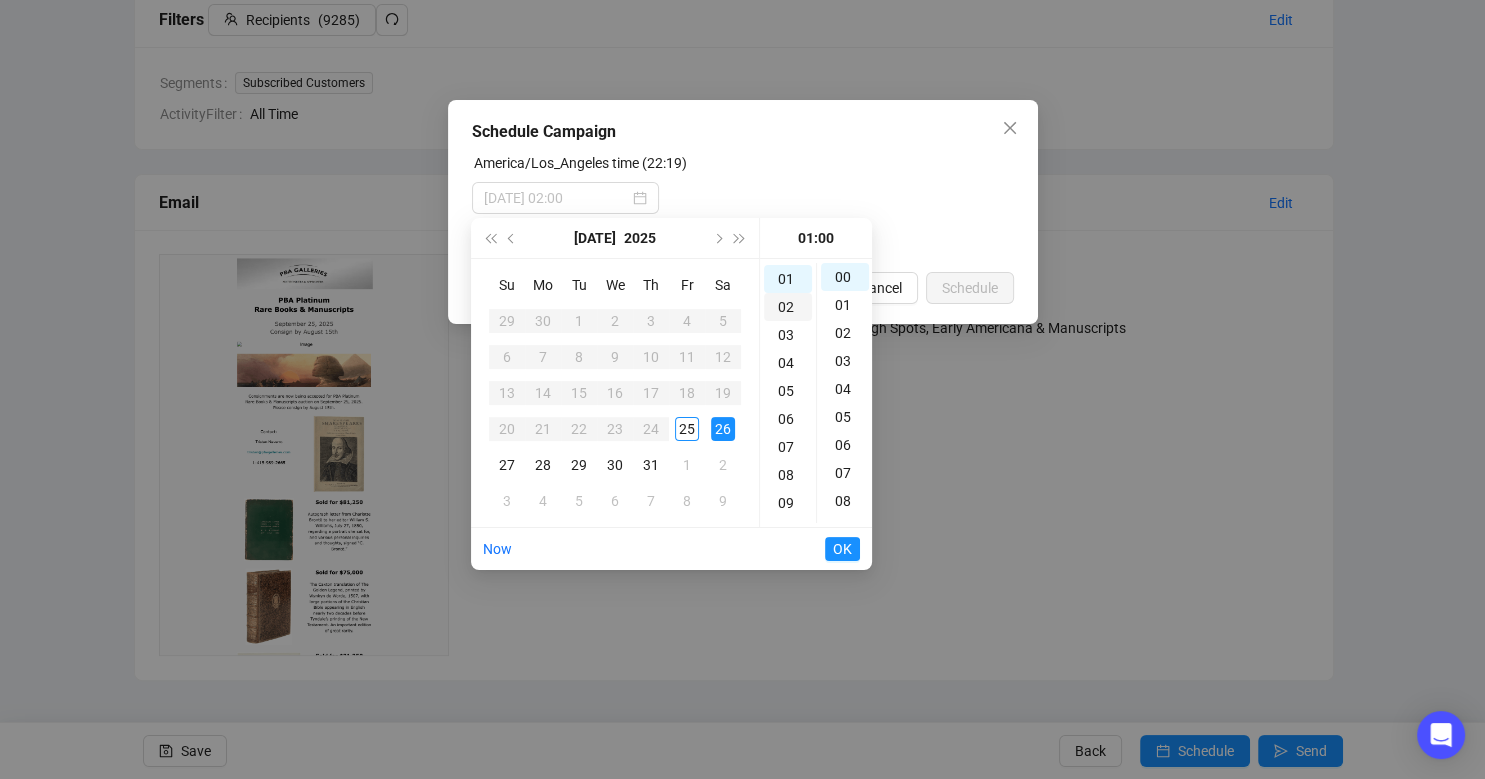 click on "02" at bounding box center (788, 307) 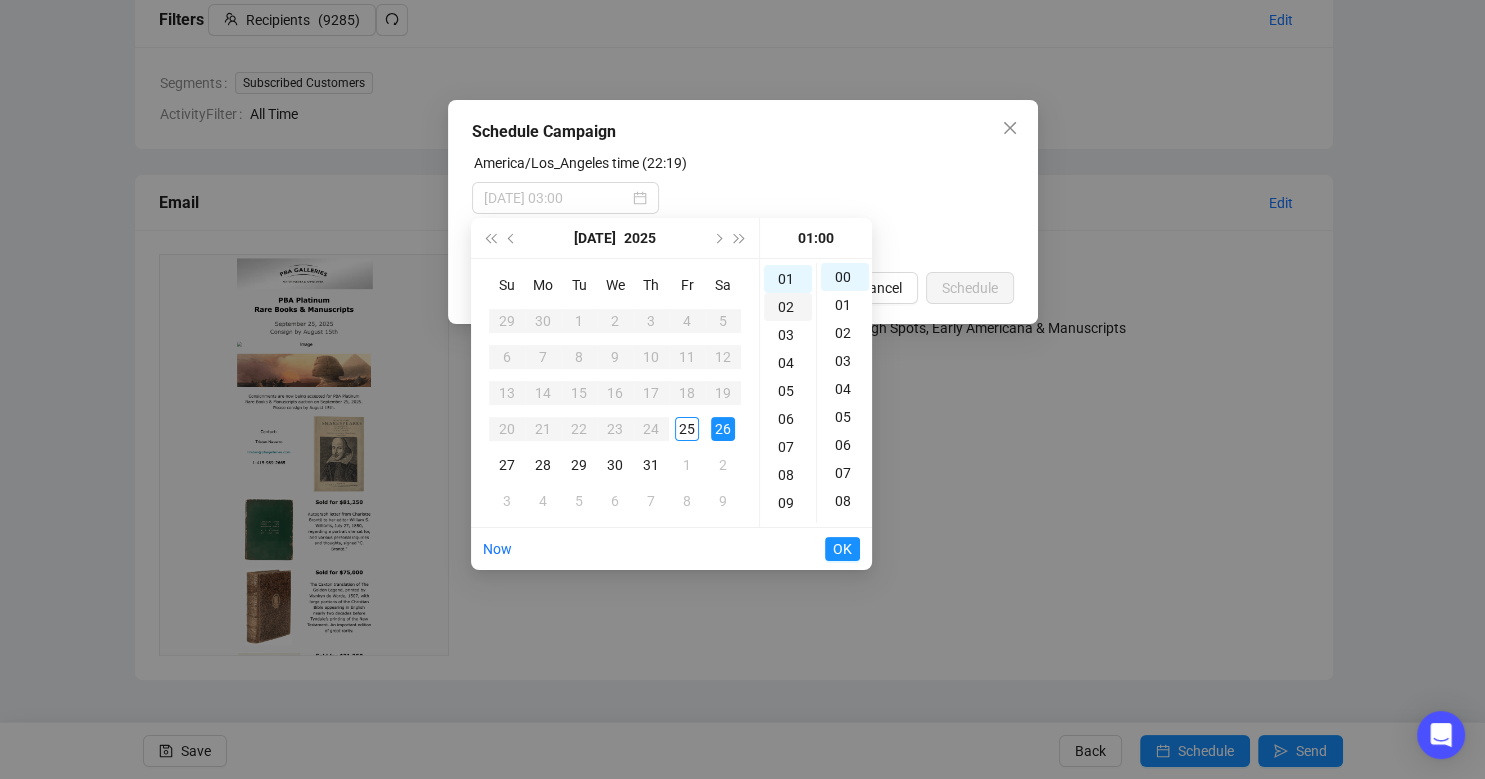scroll, scrollTop: 54, scrollLeft: 0, axis: vertical 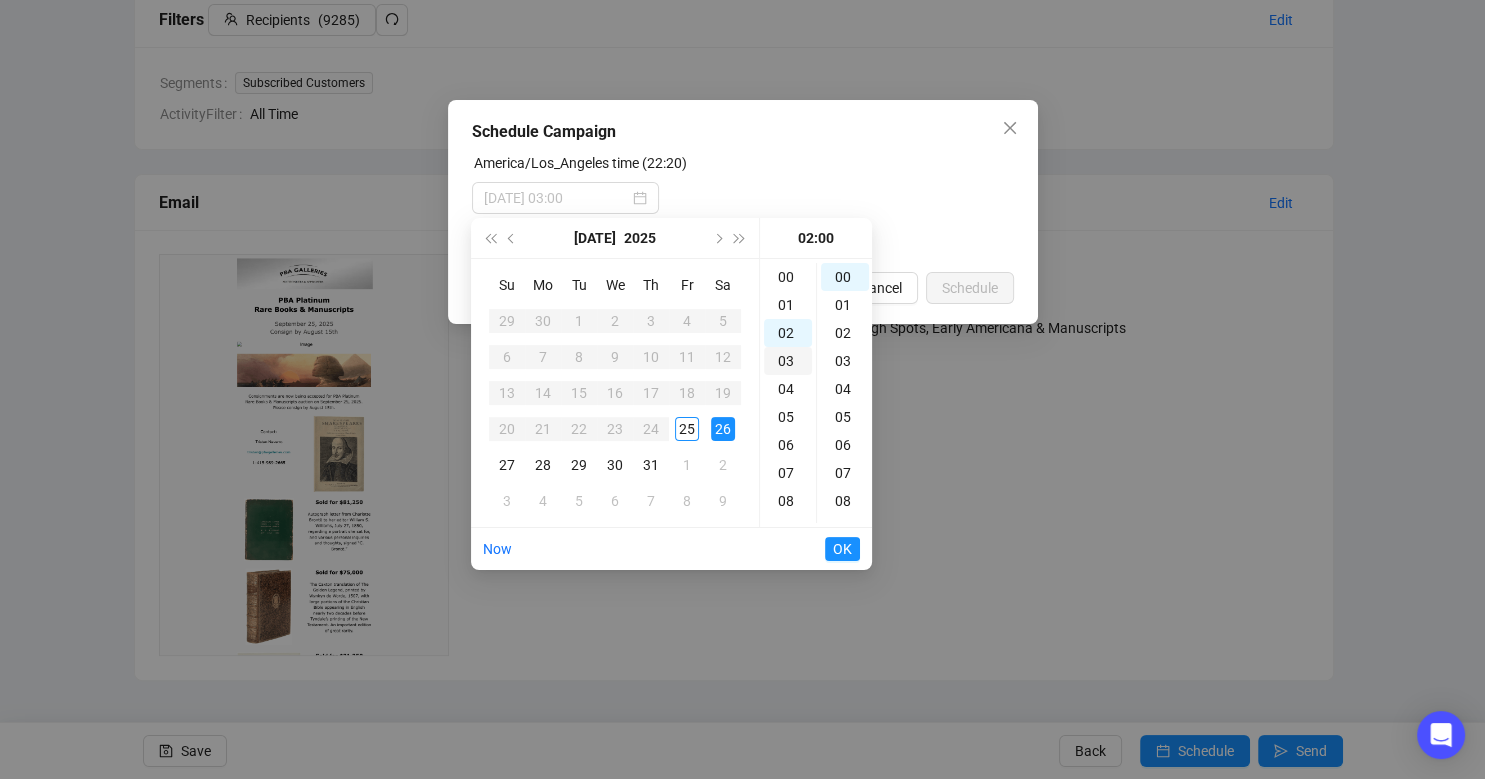 click on "03" at bounding box center (788, 361) 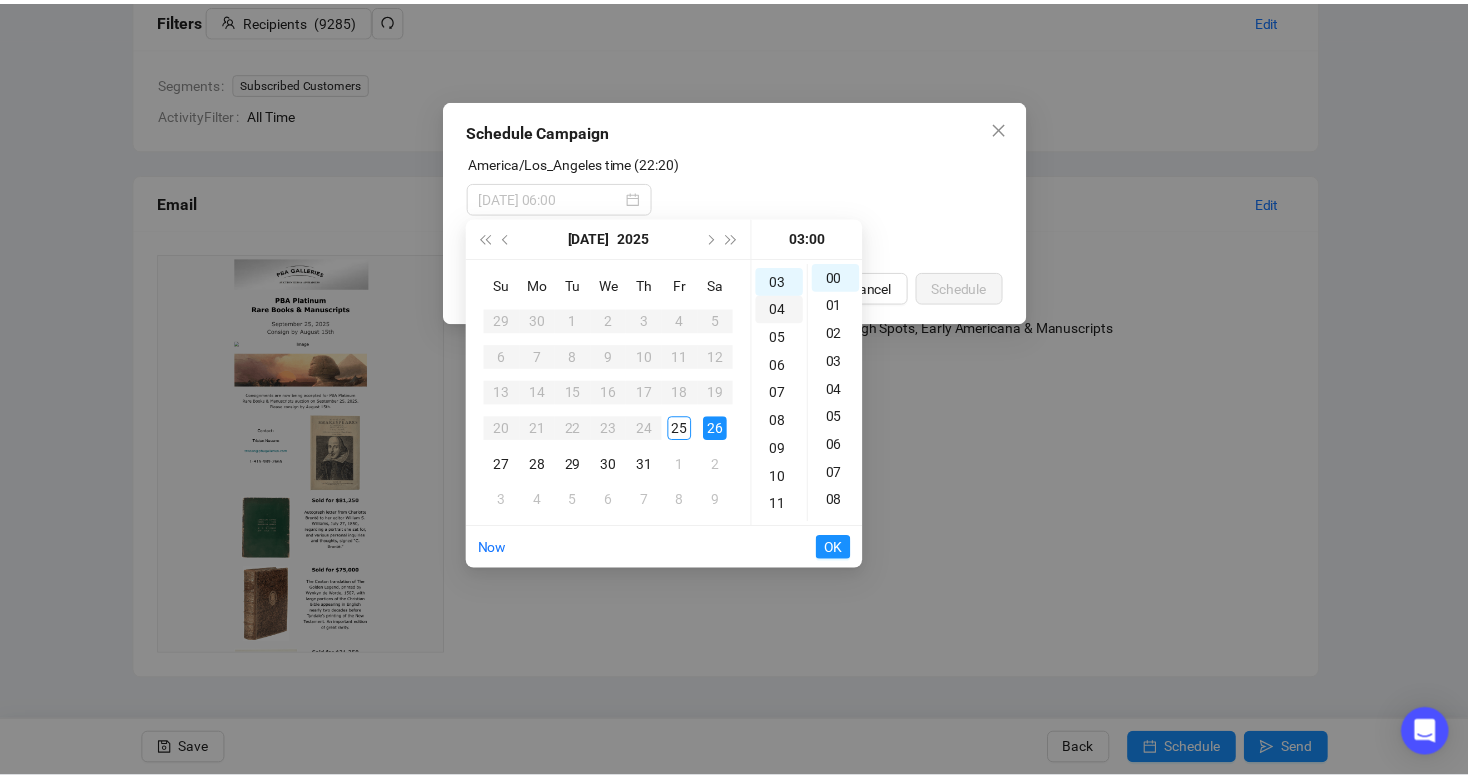 scroll, scrollTop: 82, scrollLeft: 0, axis: vertical 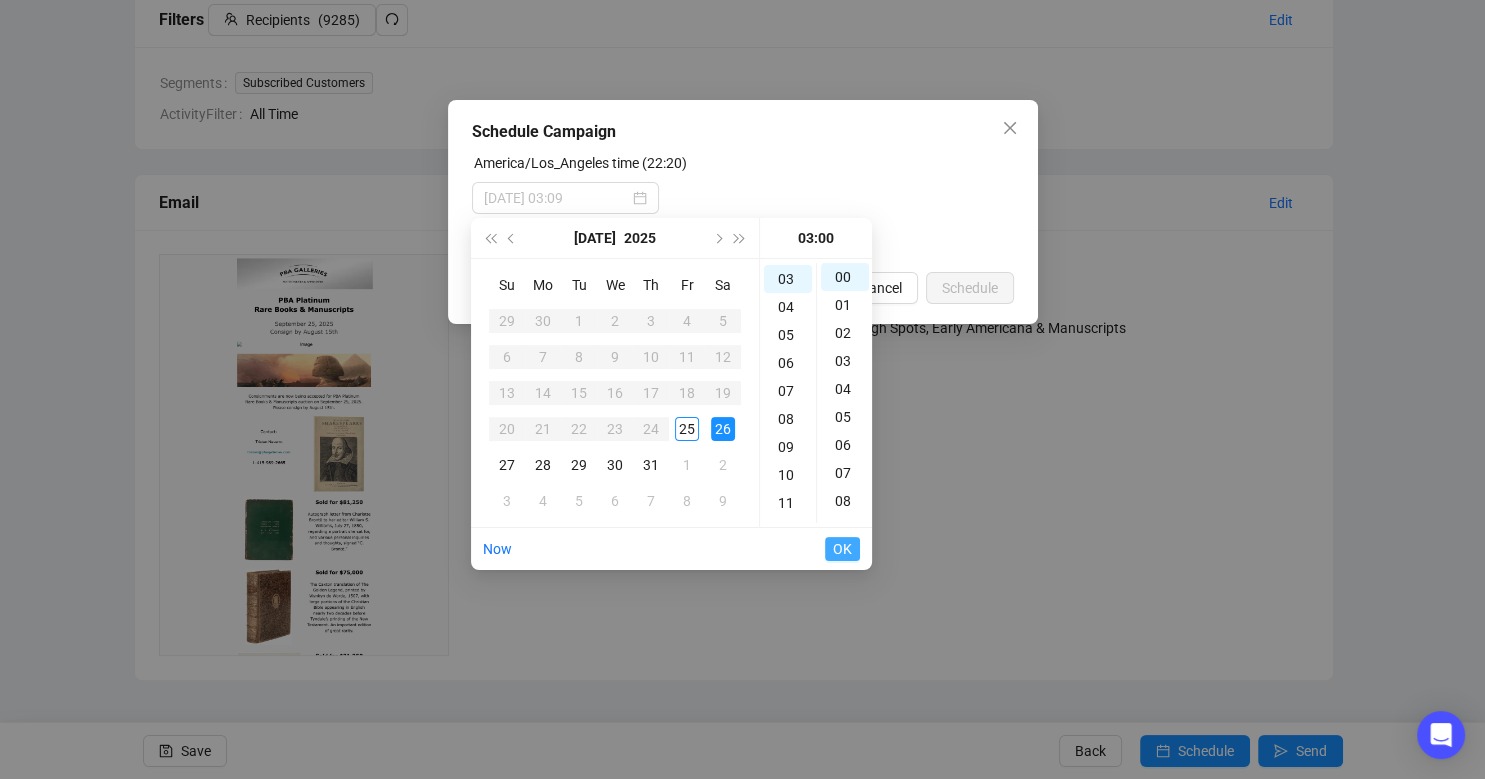 type on "[DATE] 03:00" 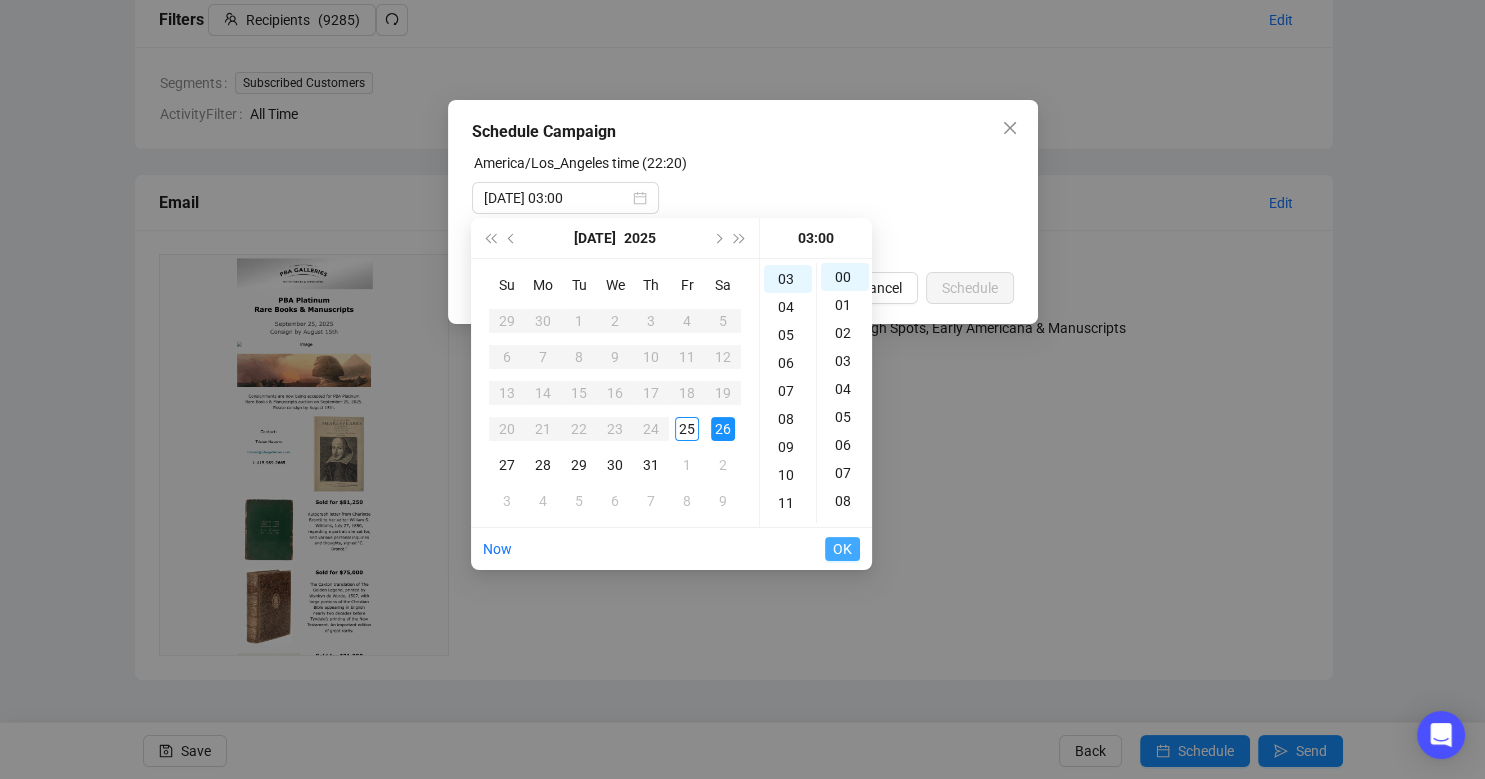 click on "OK" at bounding box center (842, 549) 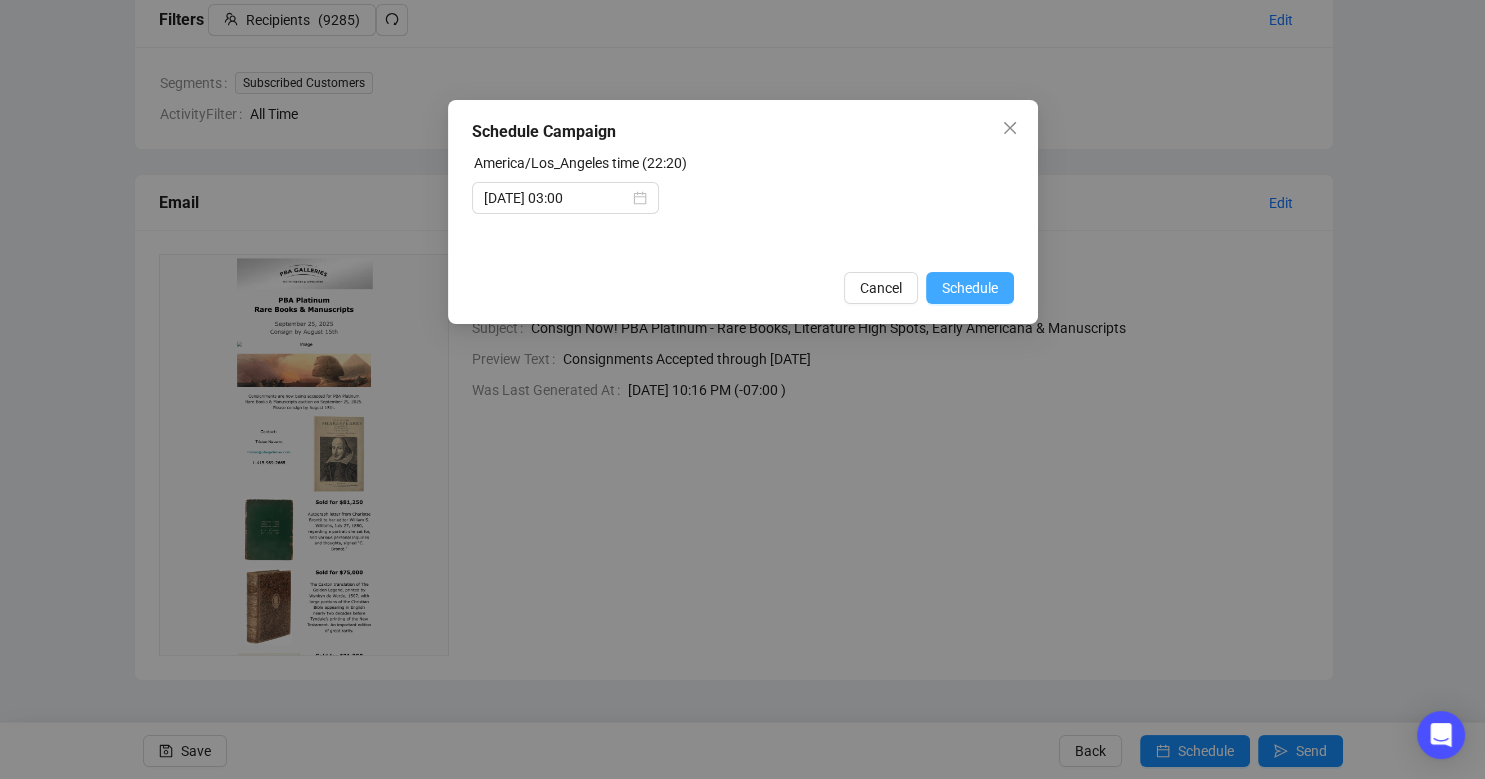 click on "Schedule" at bounding box center (970, 288) 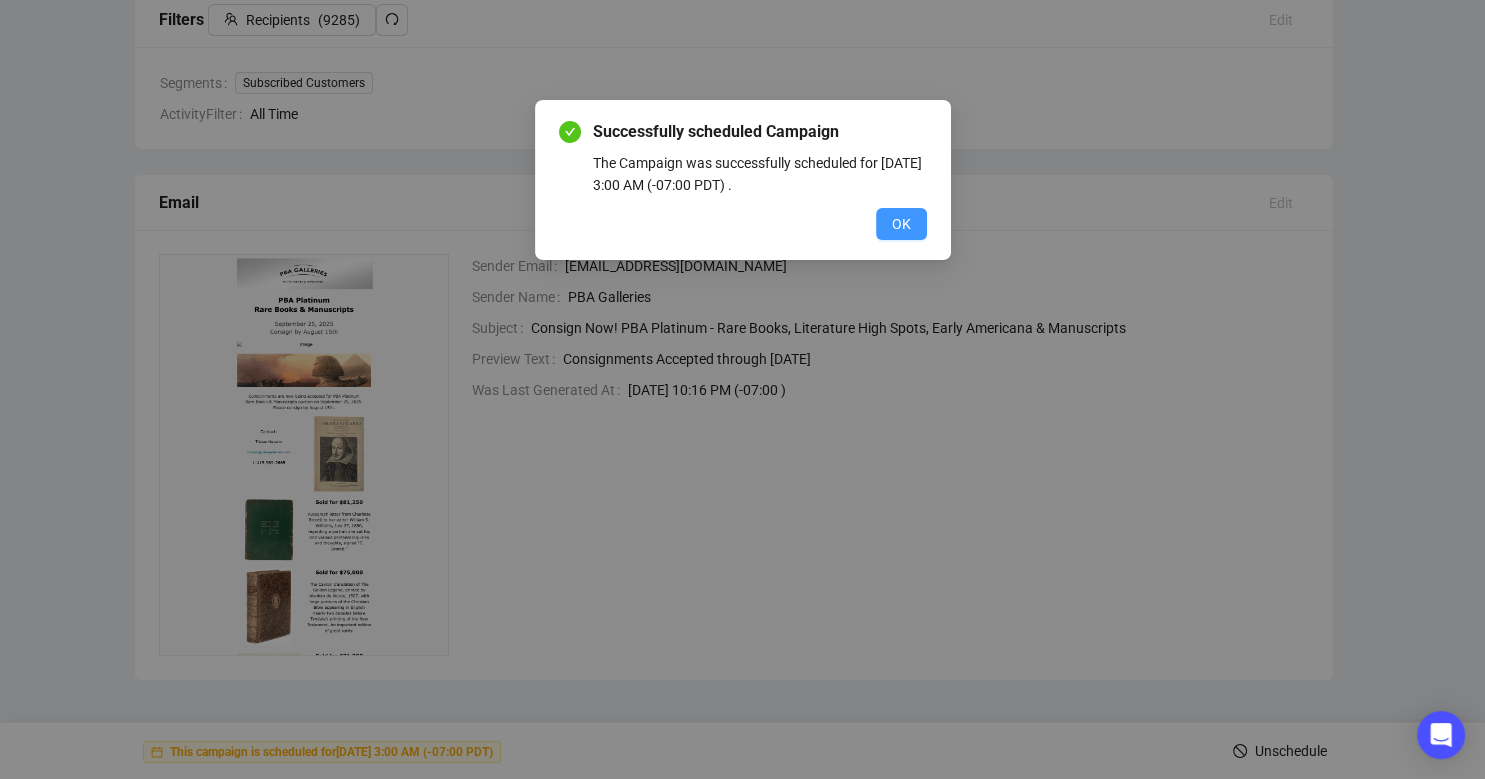 click on "OK" at bounding box center (901, 224) 